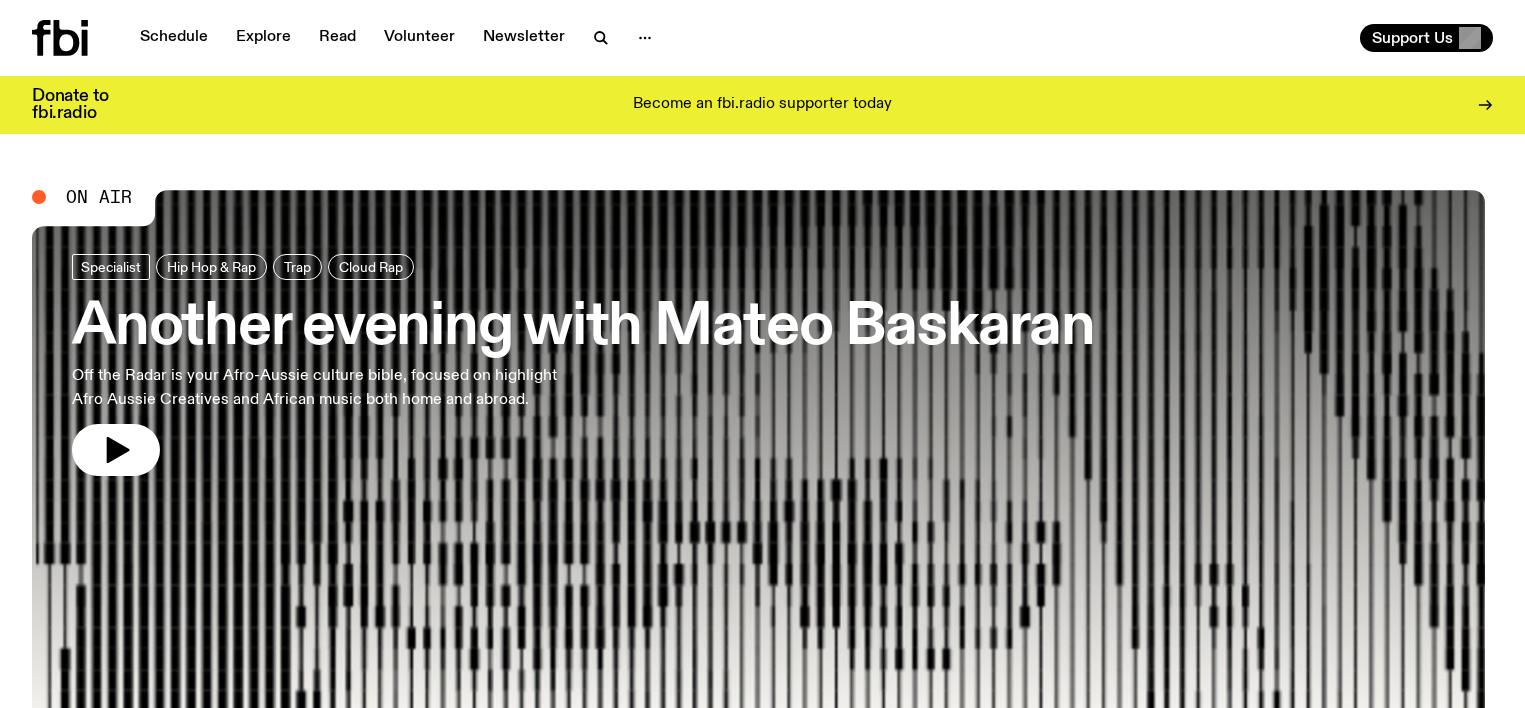 scroll, scrollTop: 0, scrollLeft: 0, axis: both 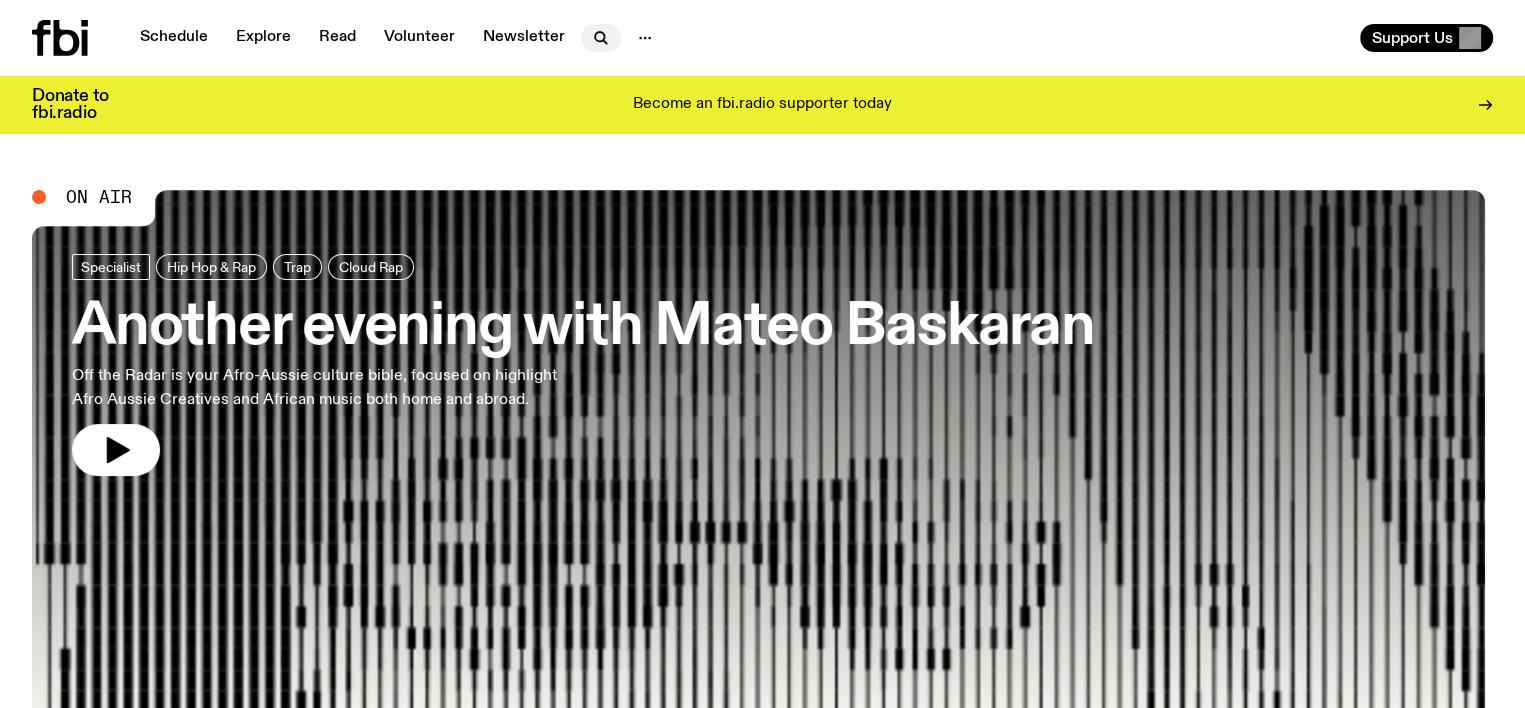 click 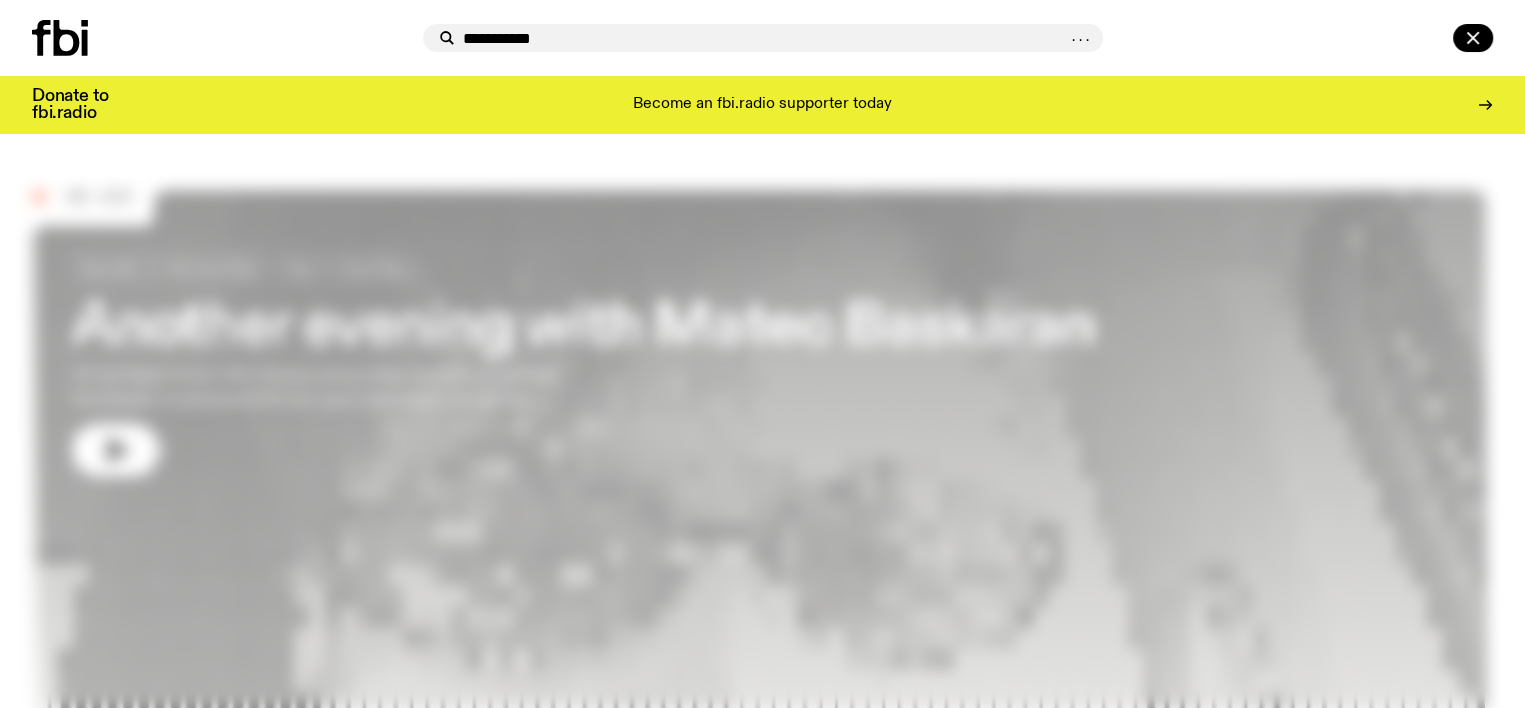 type on "**********" 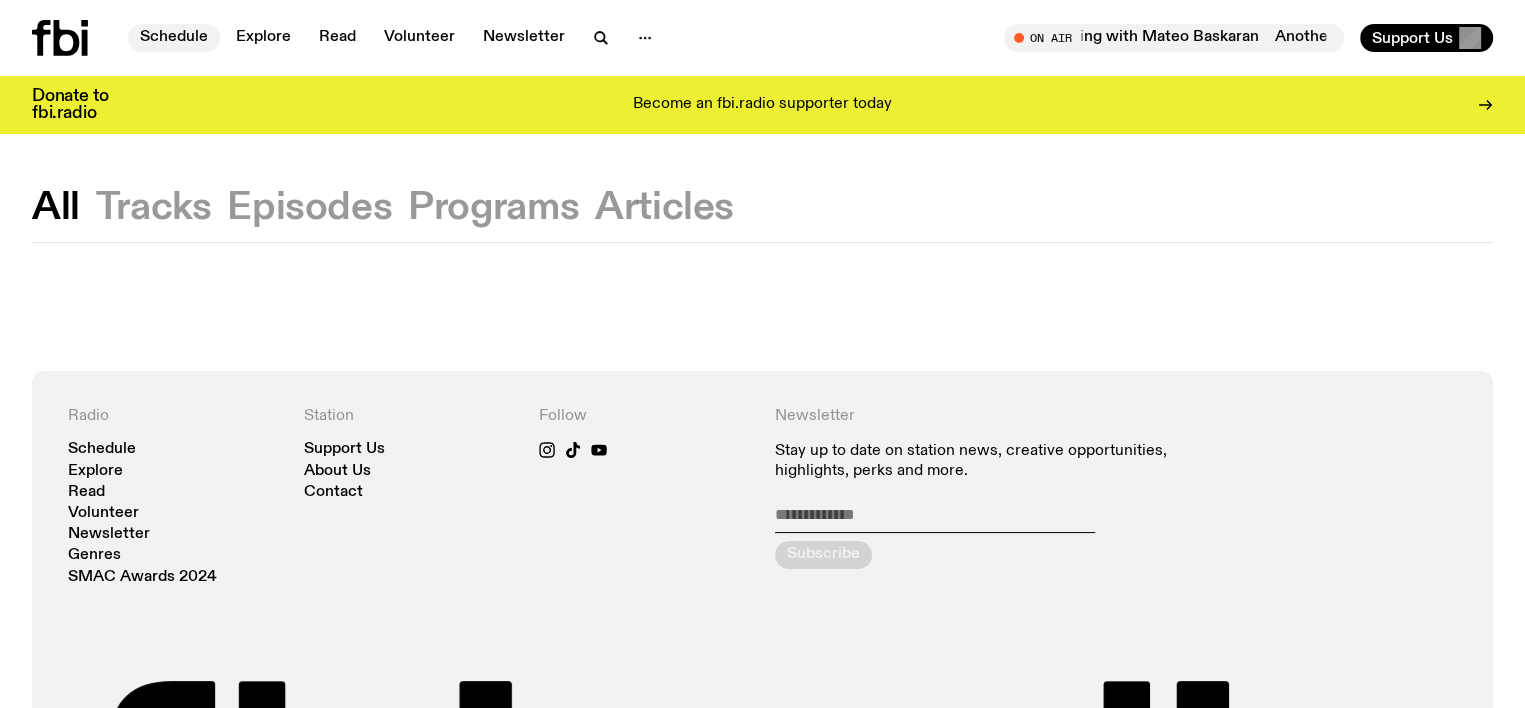 click on "Schedule" 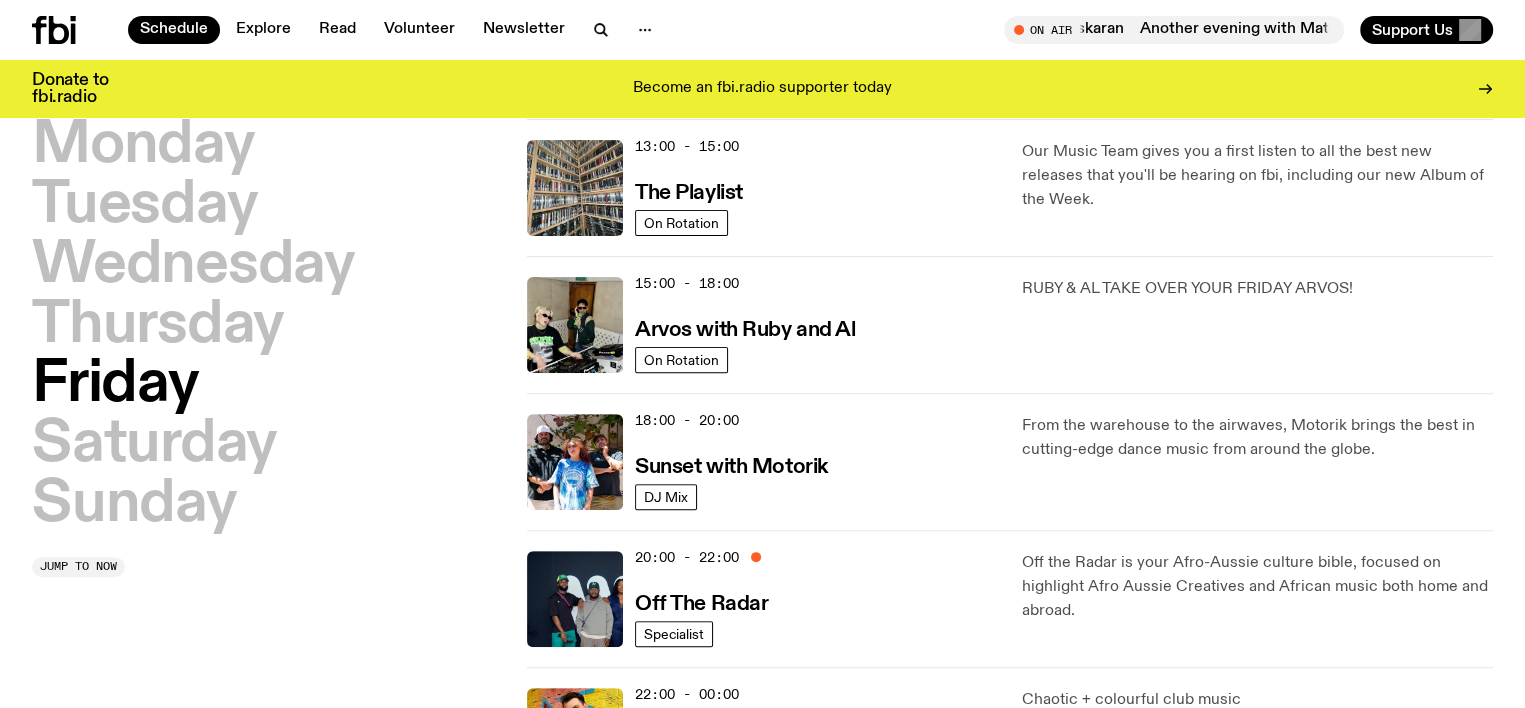 scroll, scrollTop: 1222, scrollLeft: 0, axis: vertical 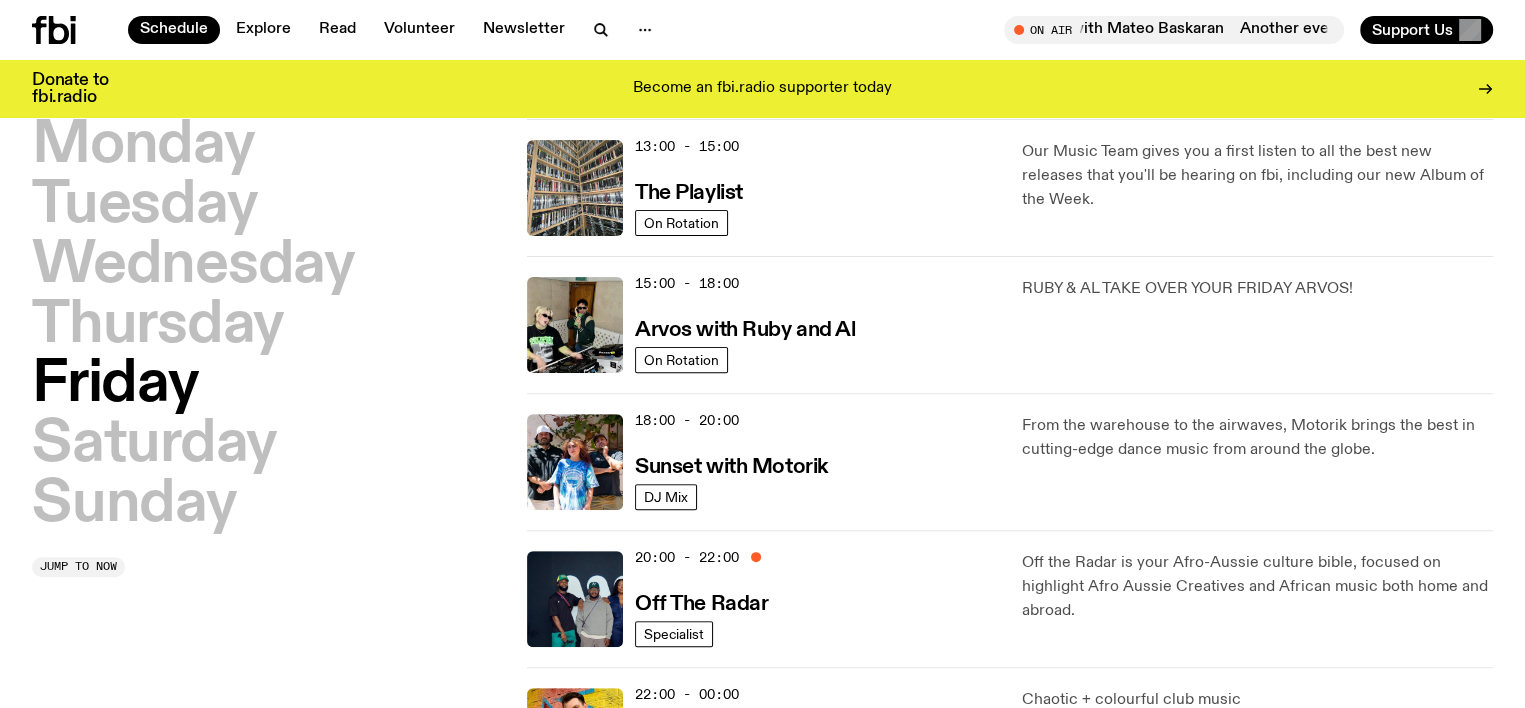 click on "Friday" at bounding box center (115, 385) 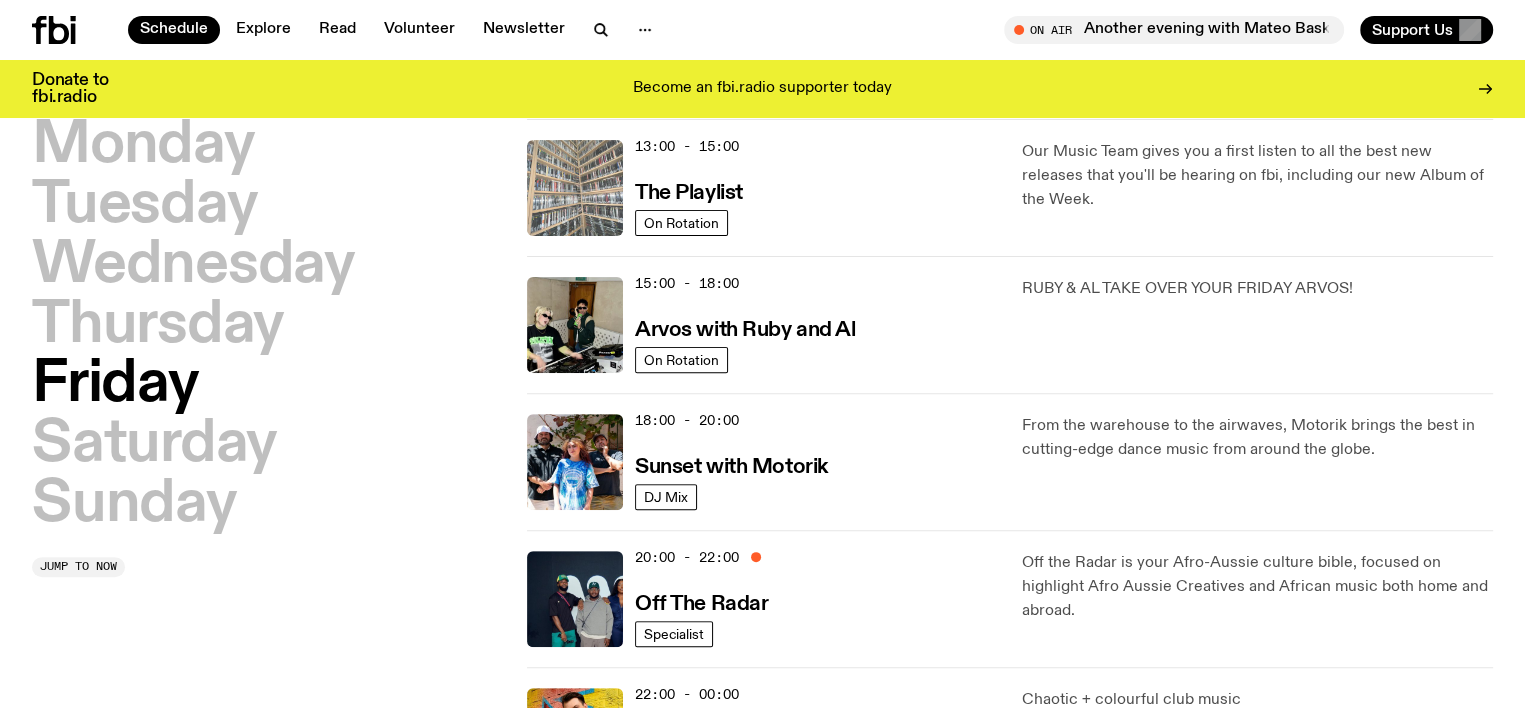 click 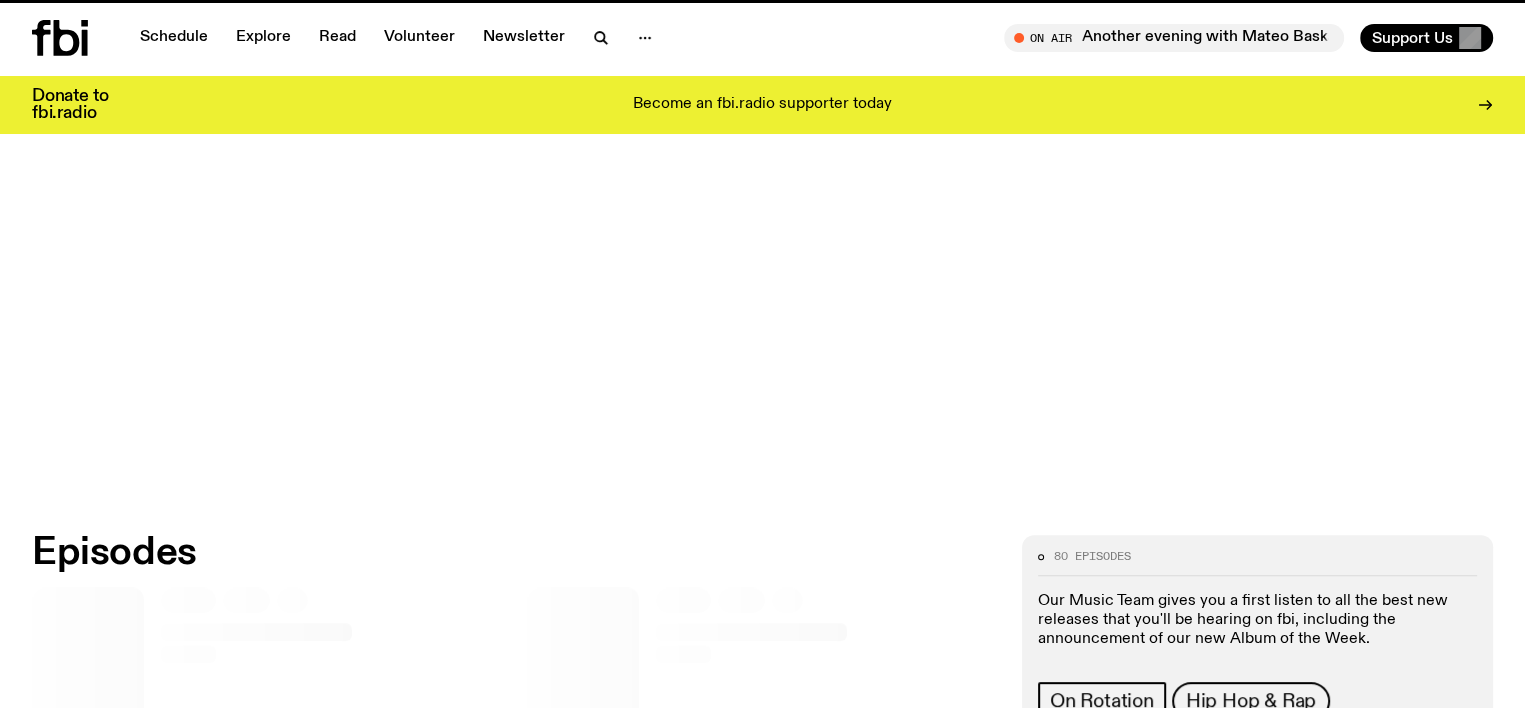 scroll, scrollTop: 0, scrollLeft: 0, axis: both 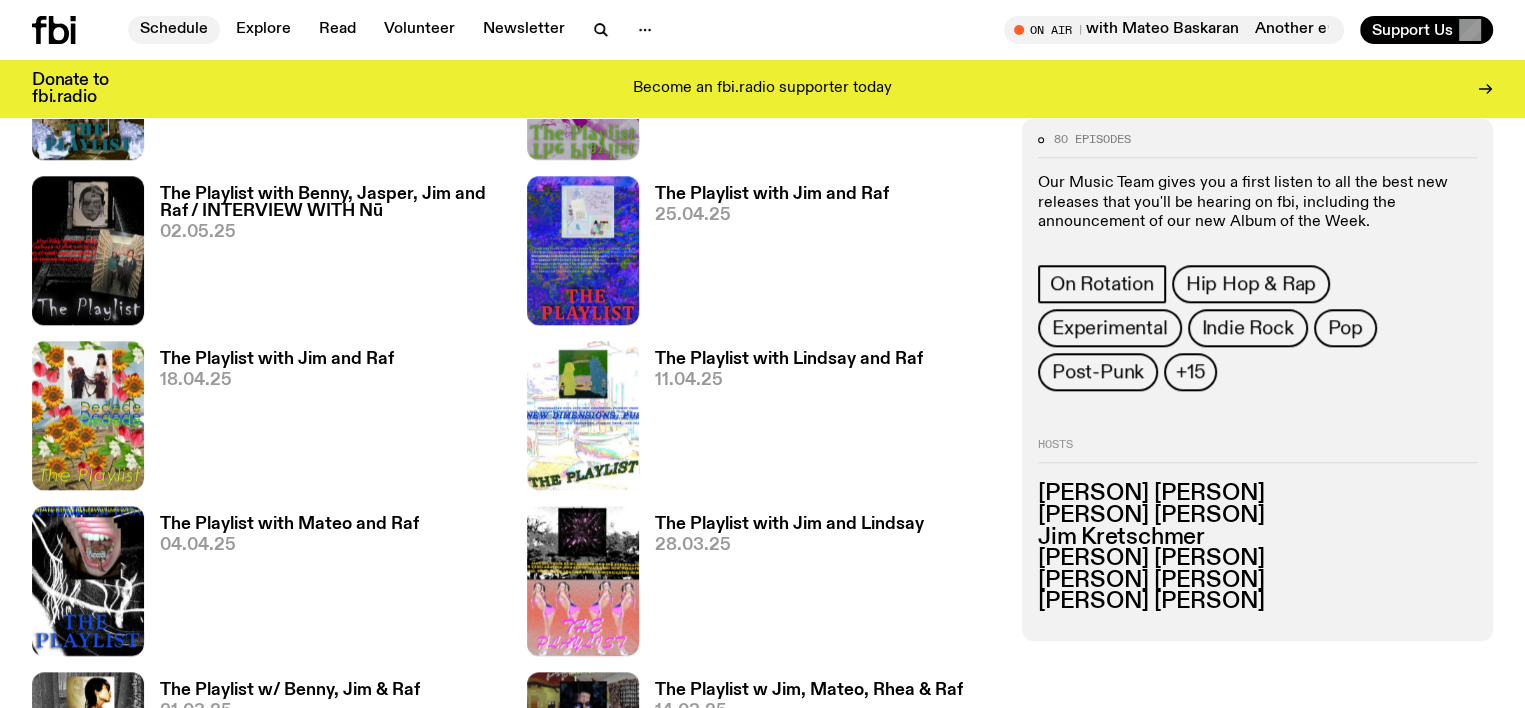 click on "Schedule" 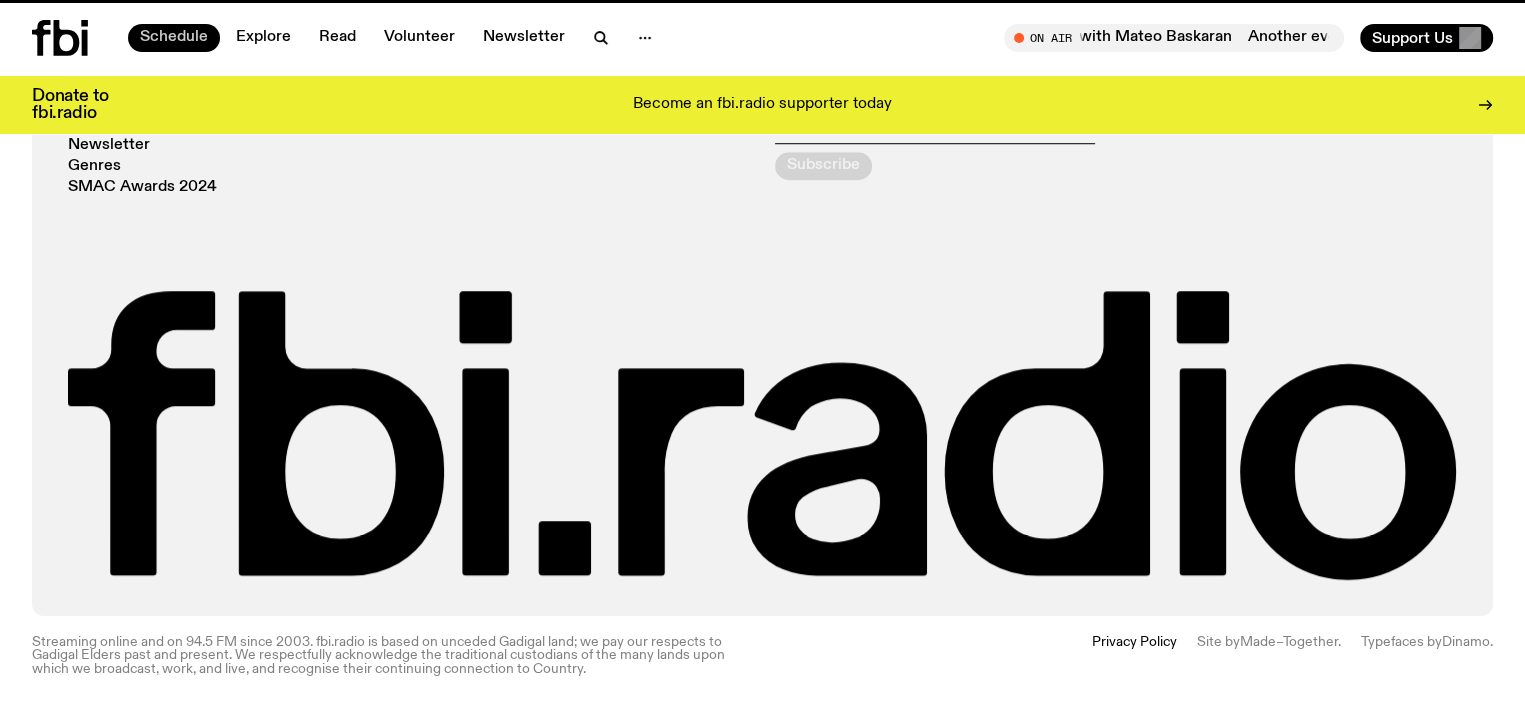 scroll, scrollTop: 0, scrollLeft: 0, axis: both 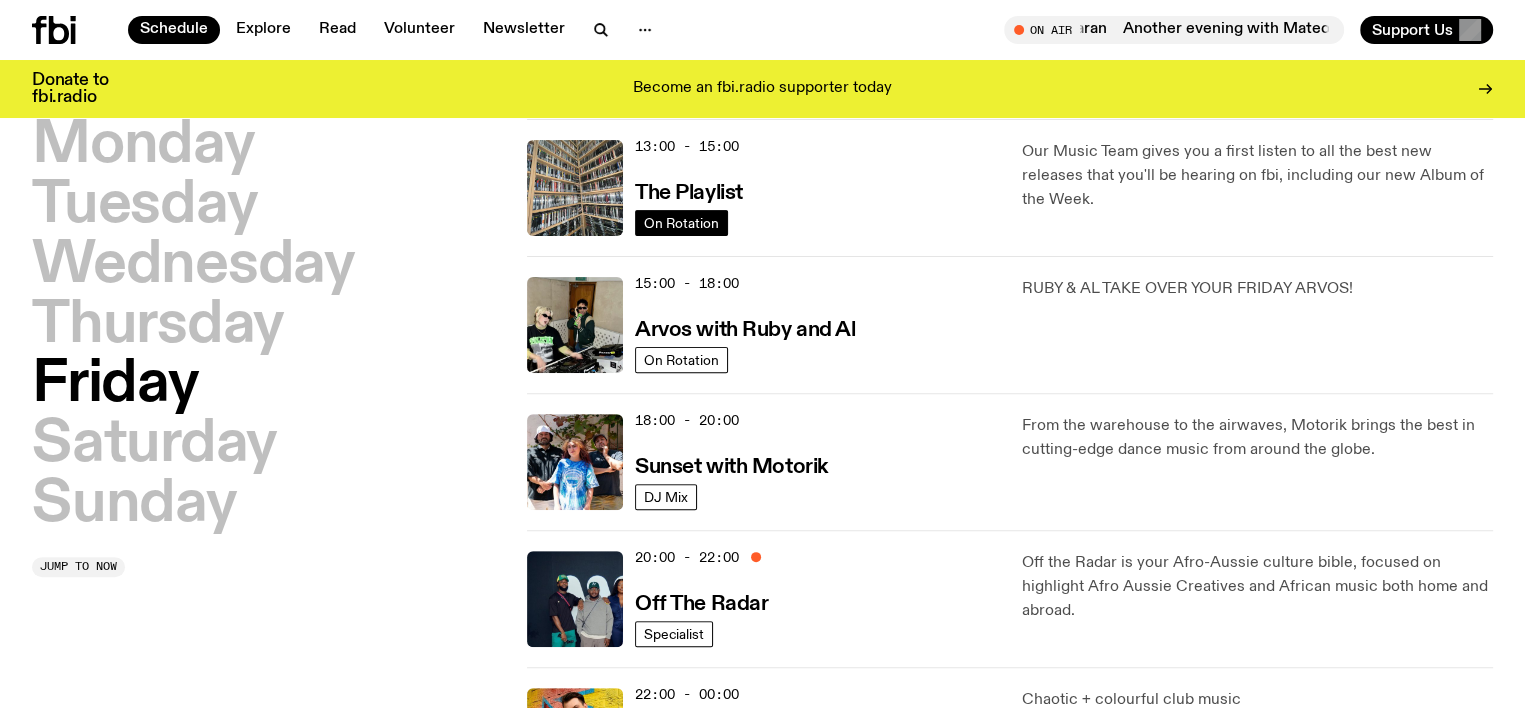 click on "On Rotation" at bounding box center [681, 222] 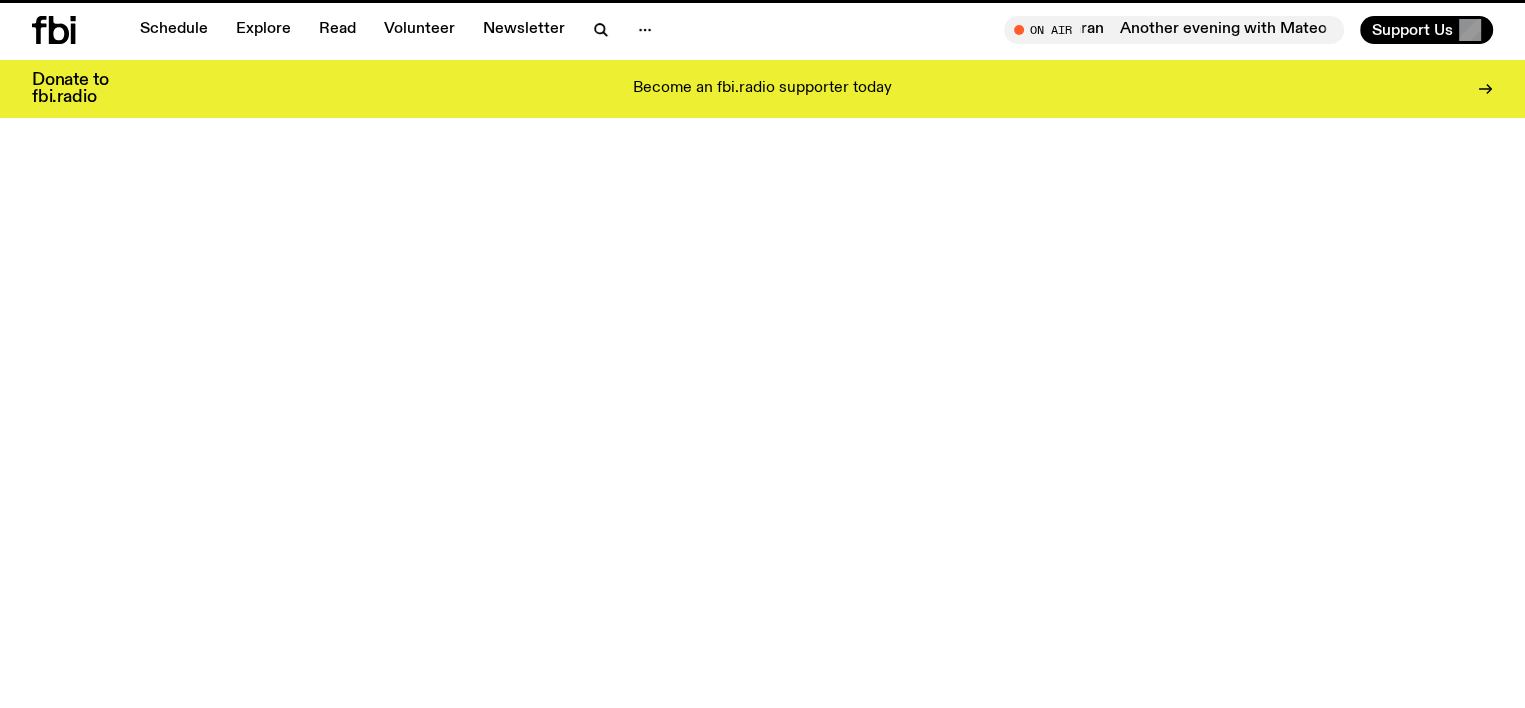 scroll, scrollTop: 0, scrollLeft: 0, axis: both 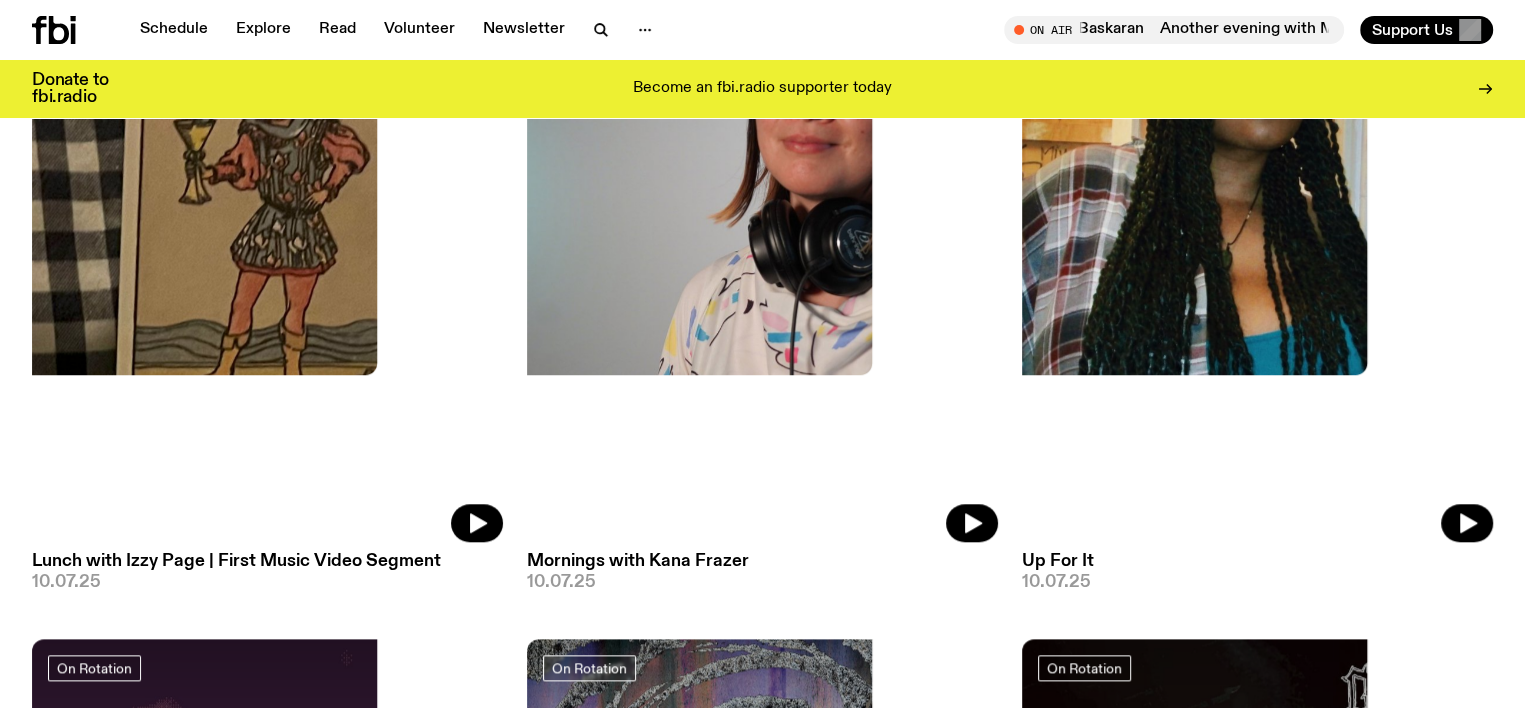drag, startPoint x: 1533, startPoint y: 328, endPoint x: 1522, endPoint y: 167, distance: 161.37534 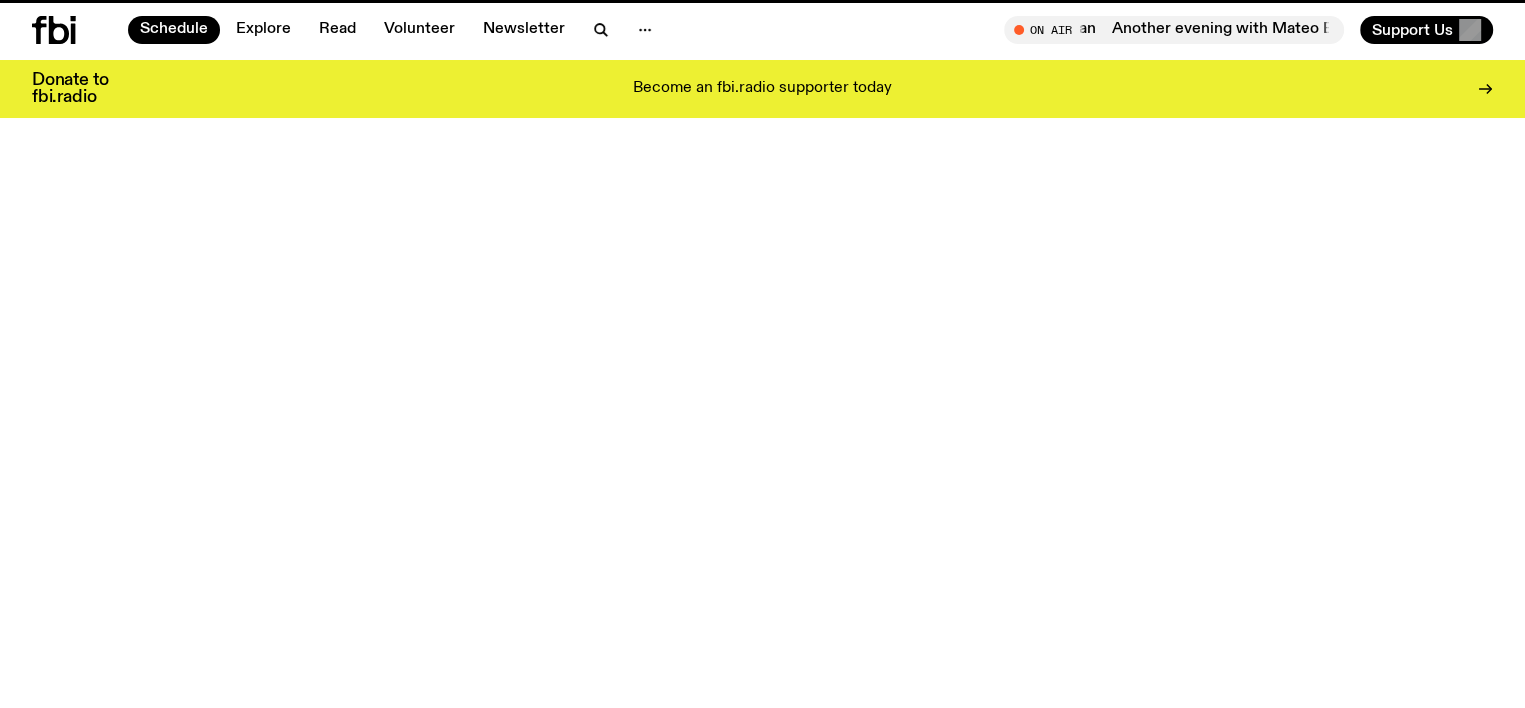 scroll, scrollTop: 603, scrollLeft: 0, axis: vertical 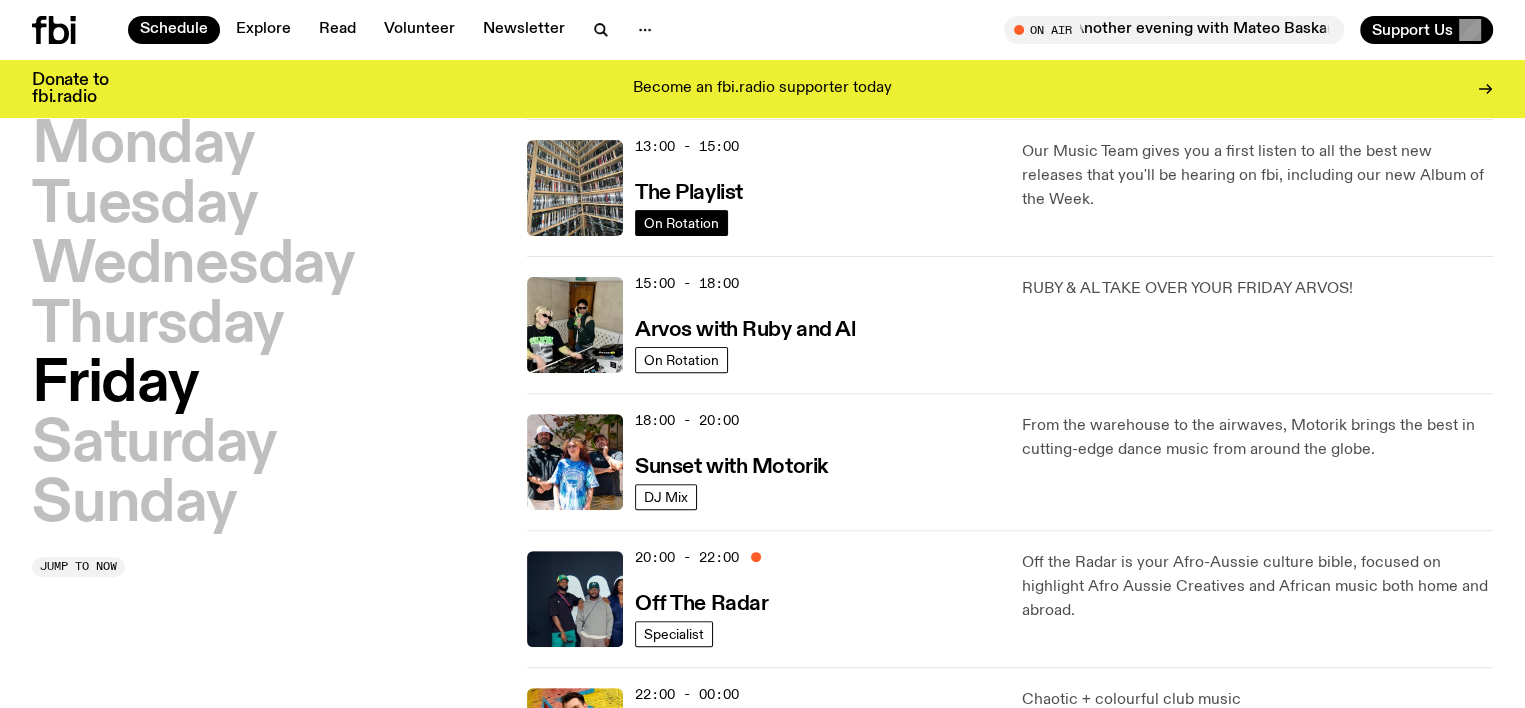 click on "On Rotation" at bounding box center [681, 222] 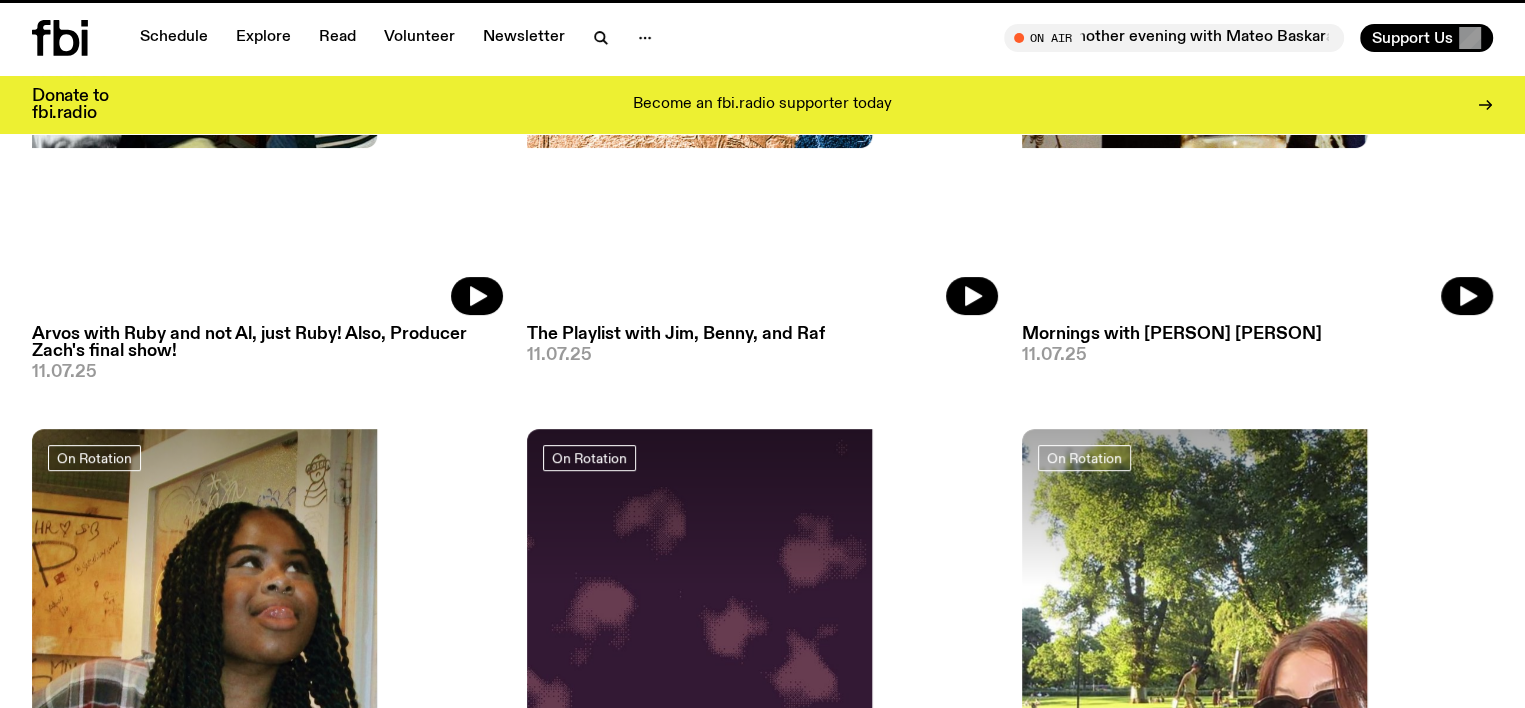 scroll, scrollTop: 0, scrollLeft: 0, axis: both 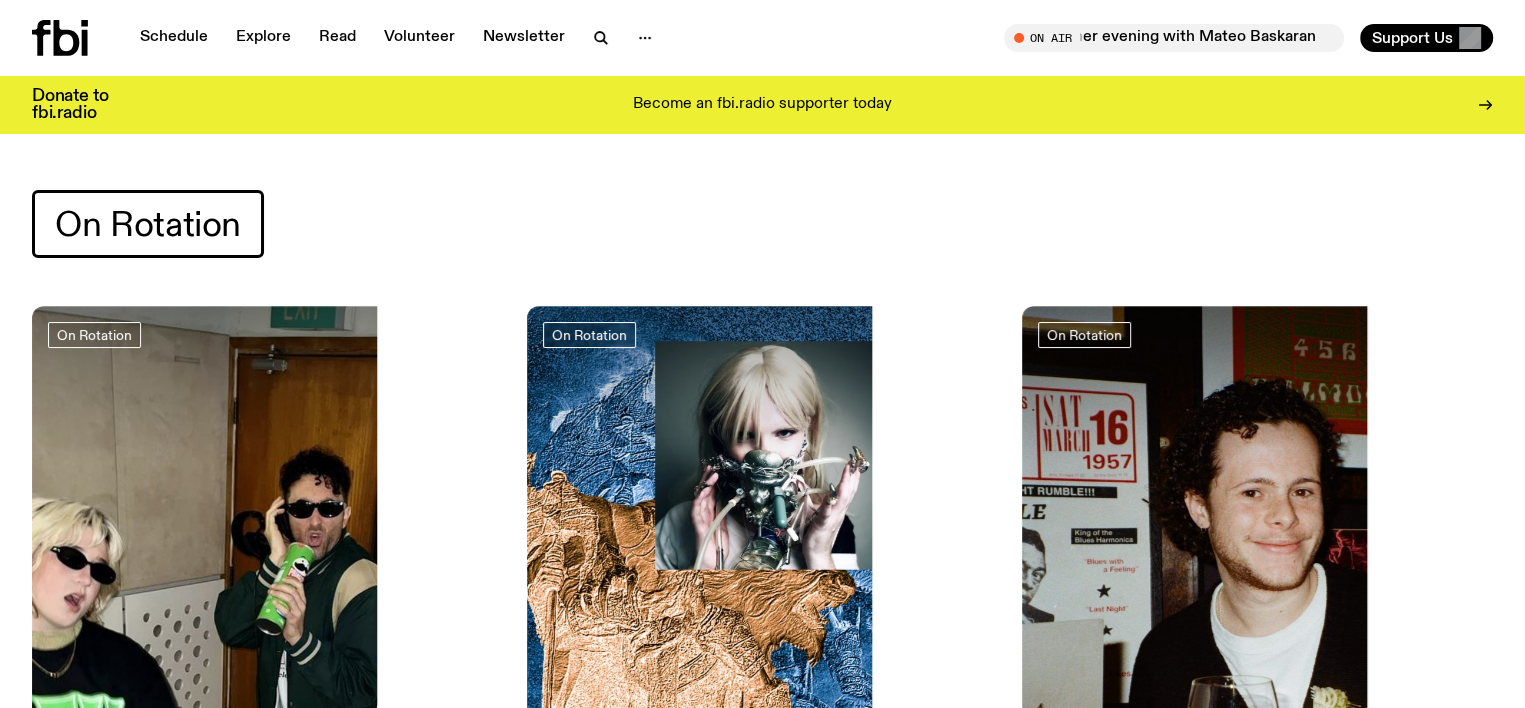 click 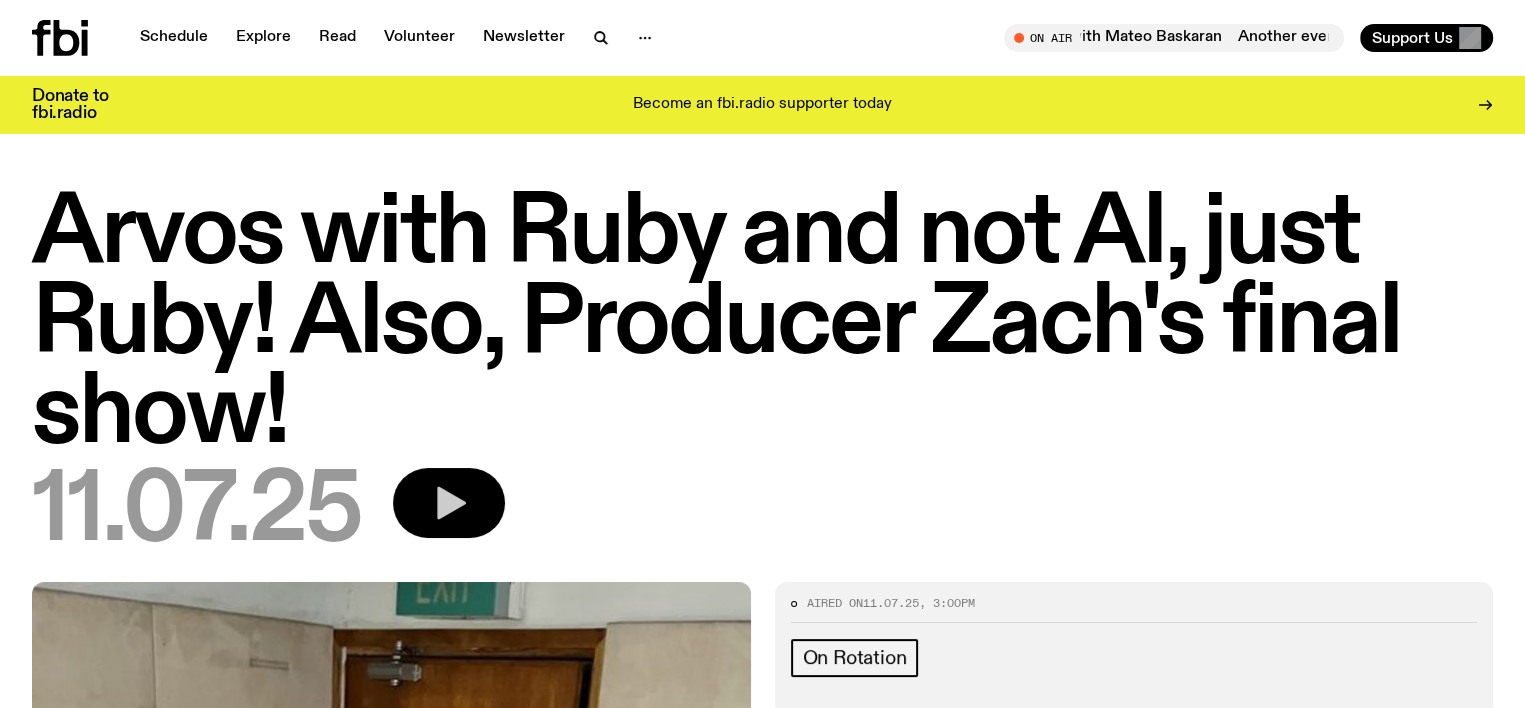 click 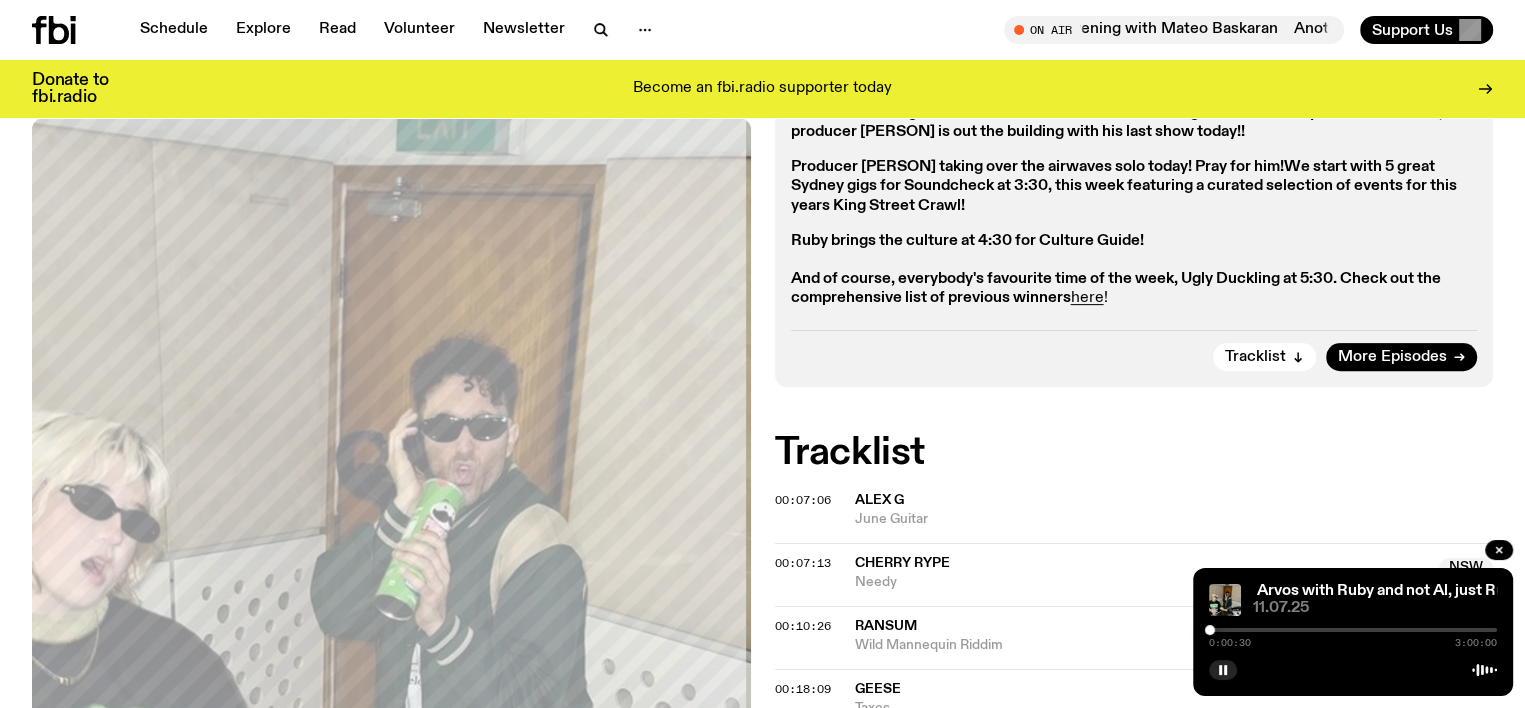 scroll, scrollTop: 603, scrollLeft: 0, axis: vertical 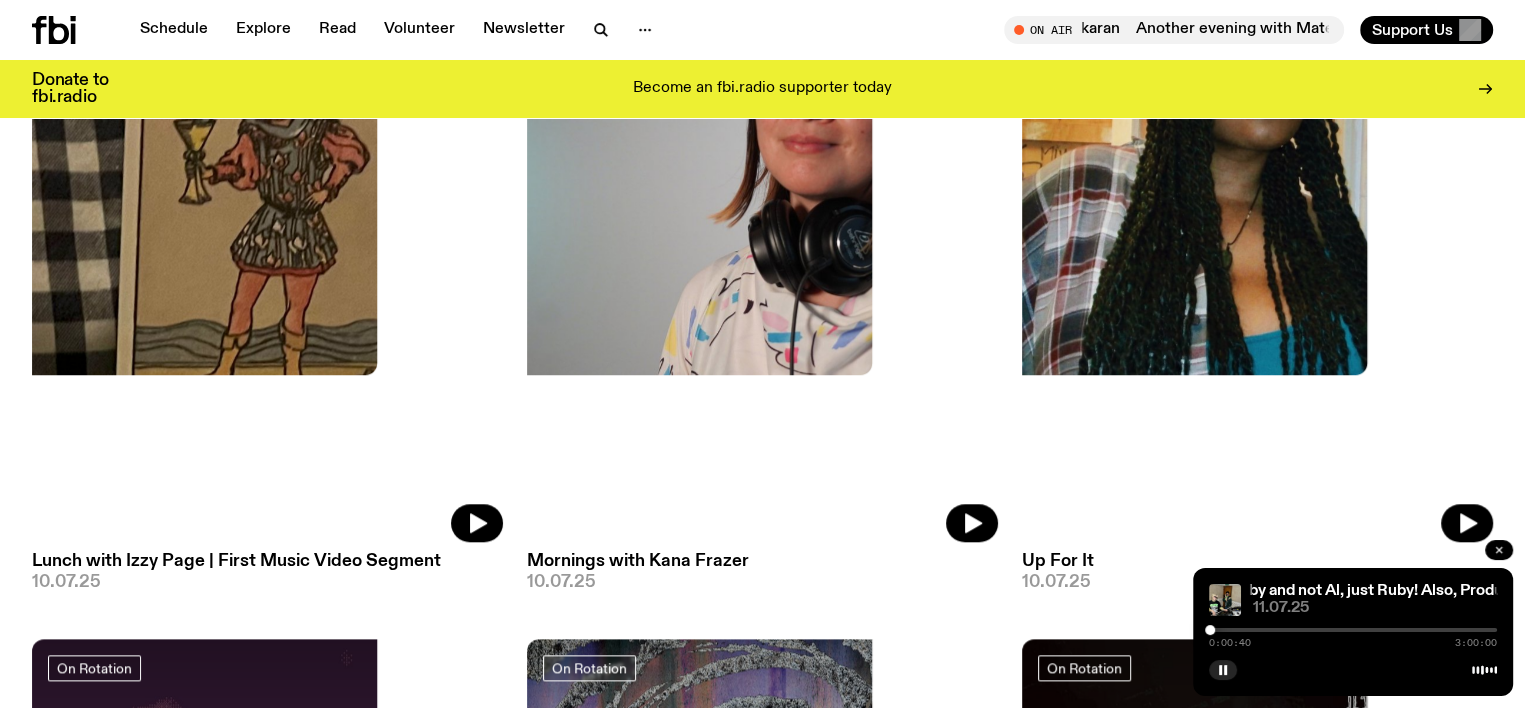 click 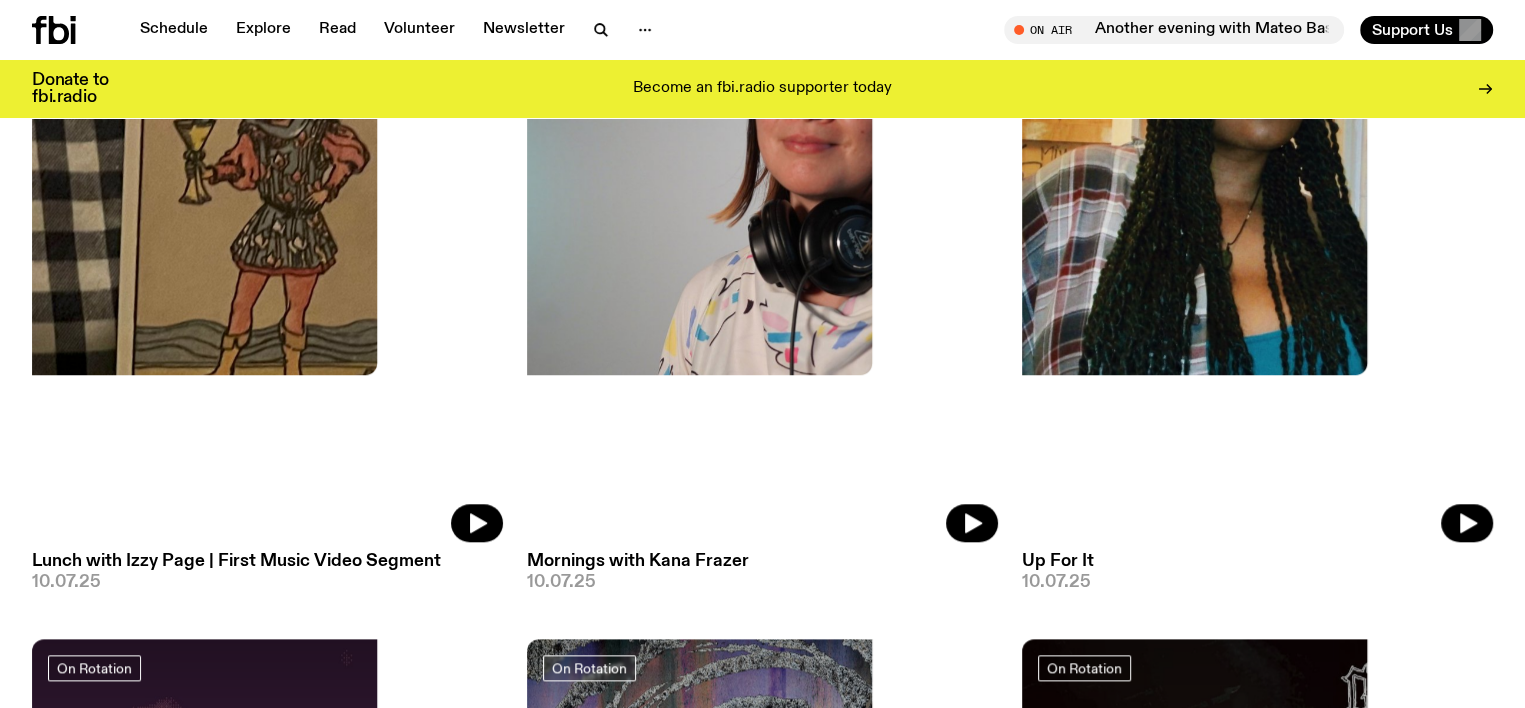 scroll, scrollTop: 2460, scrollLeft: 0, axis: vertical 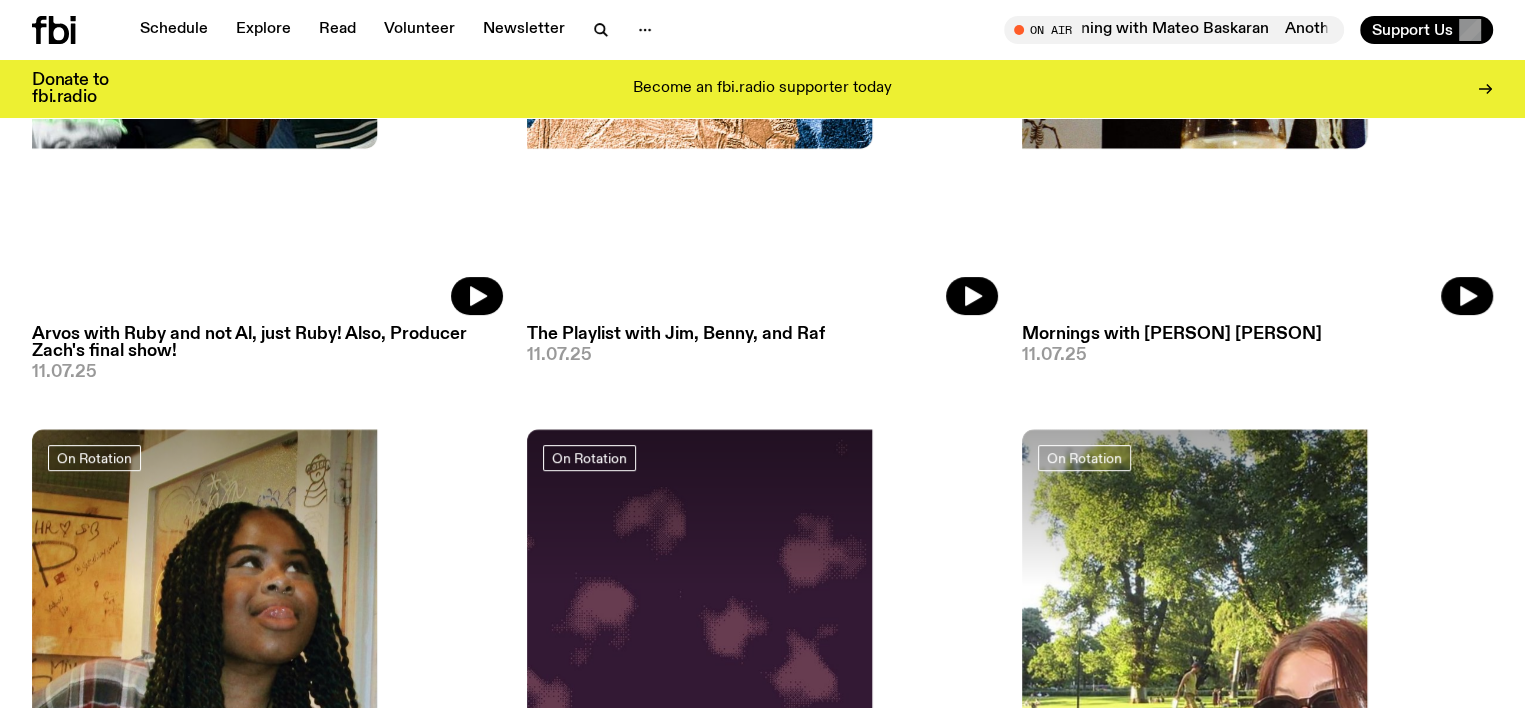 click 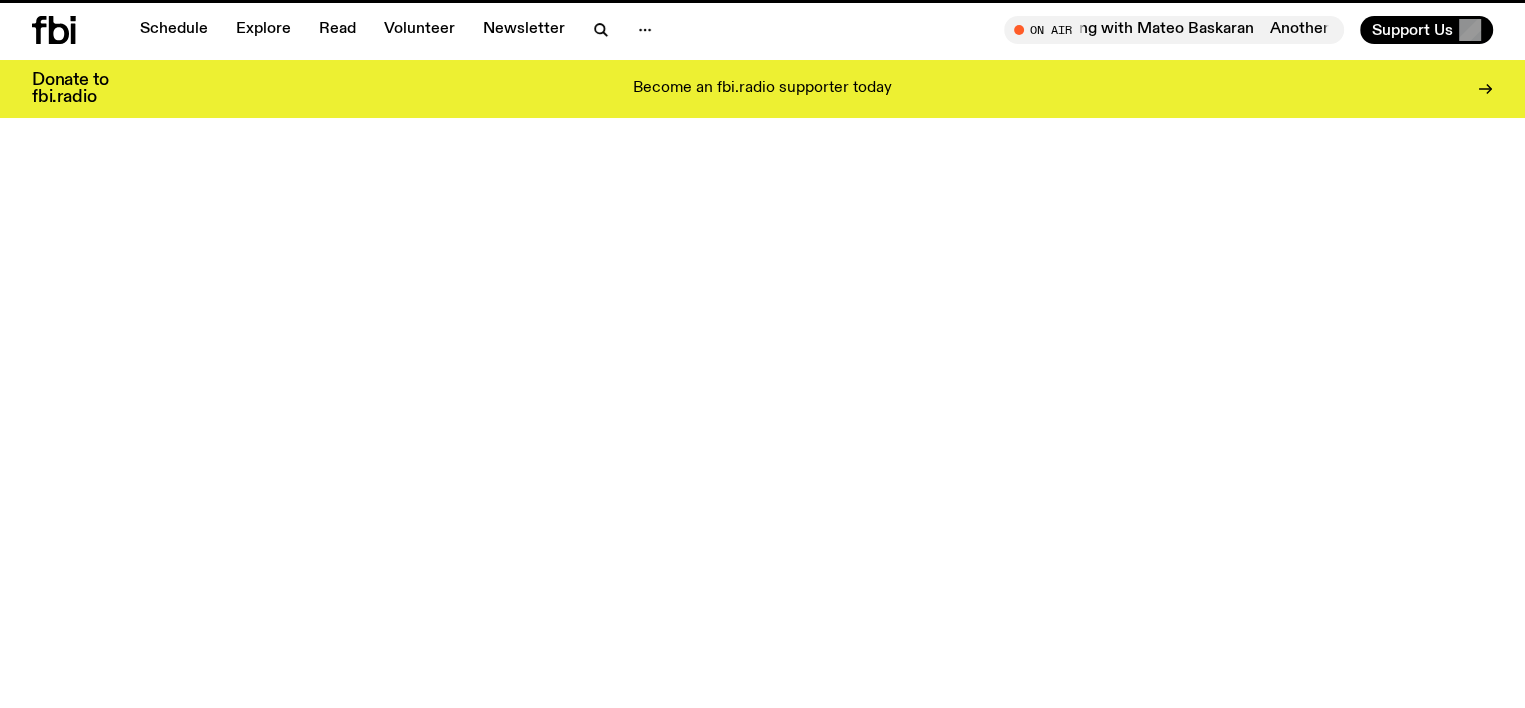 scroll, scrollTop: 0, scrollLeft: 0, axis: both 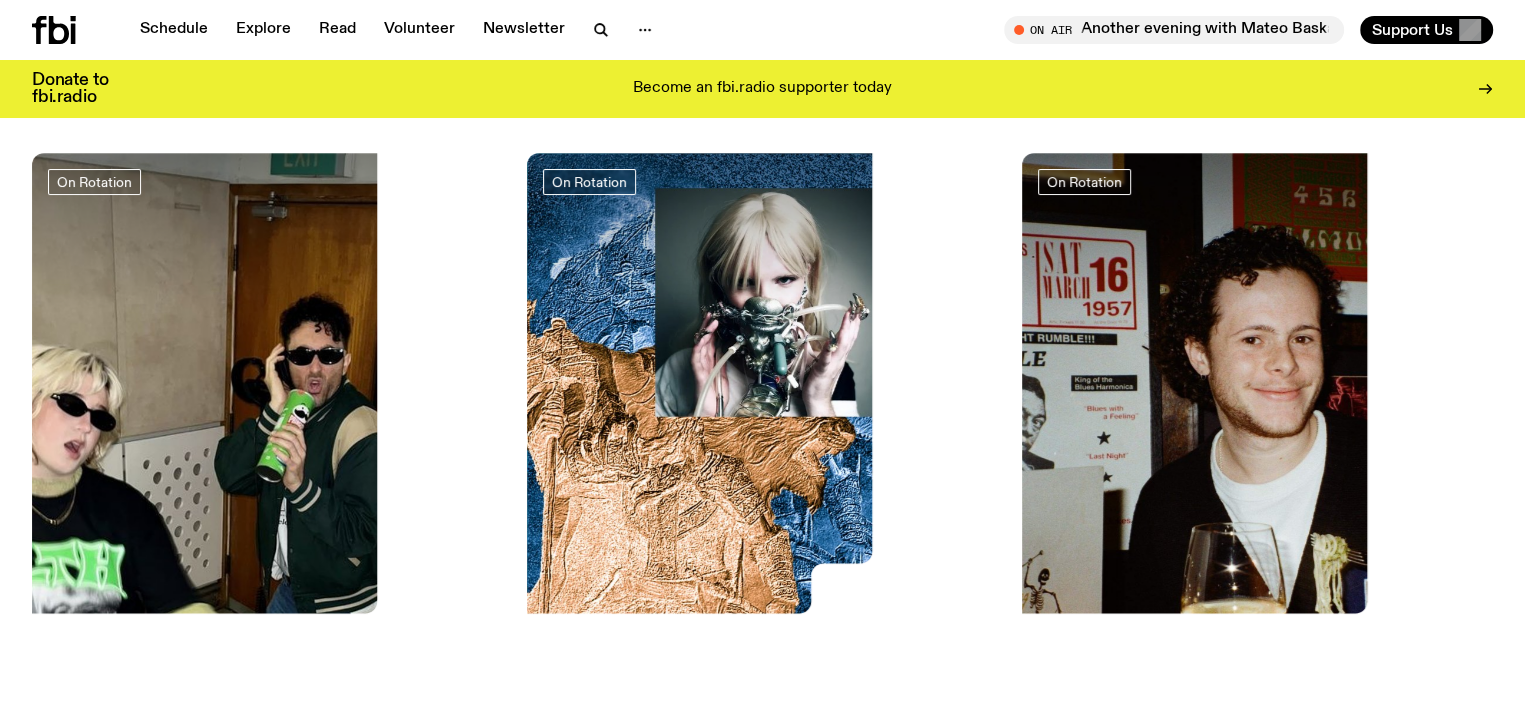 click 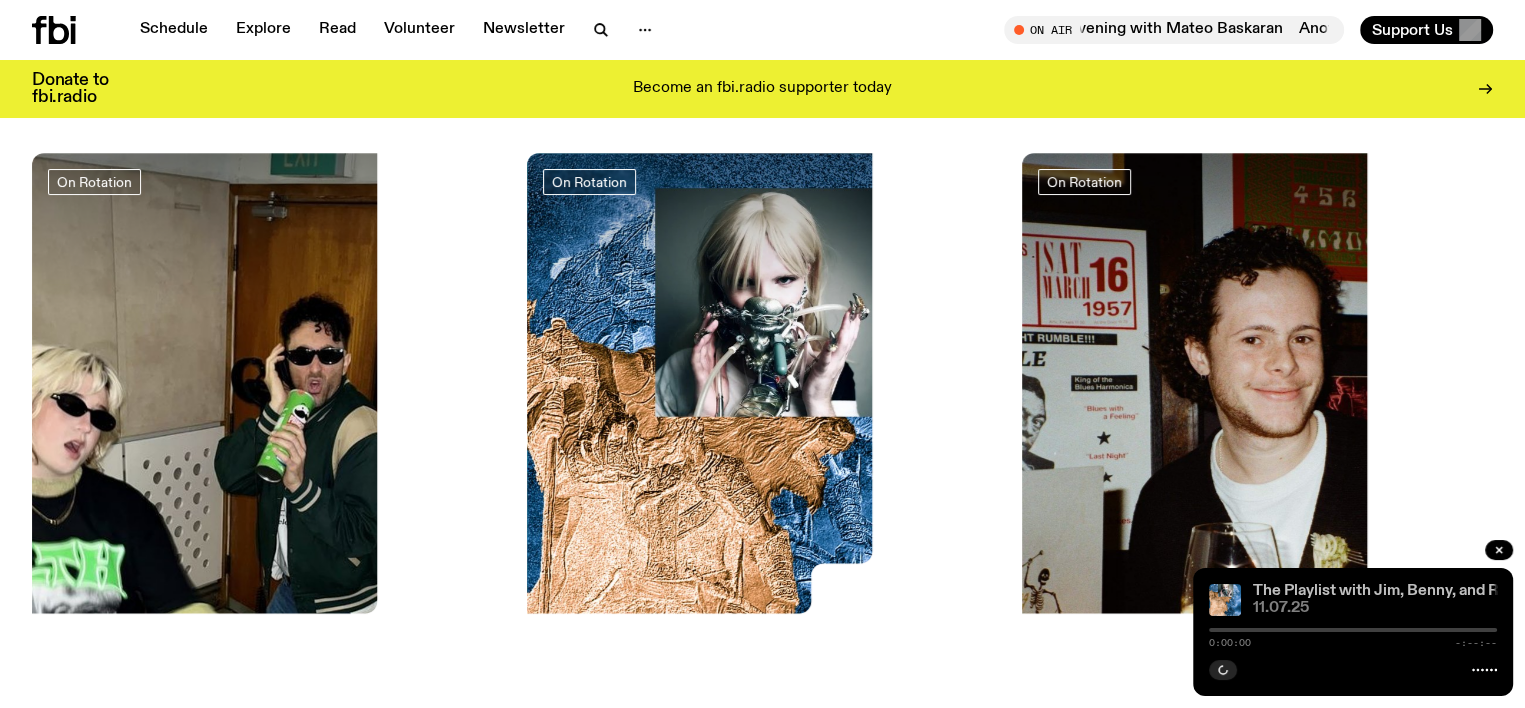 click on "The Playlist with Jim, Benny, and Raf" 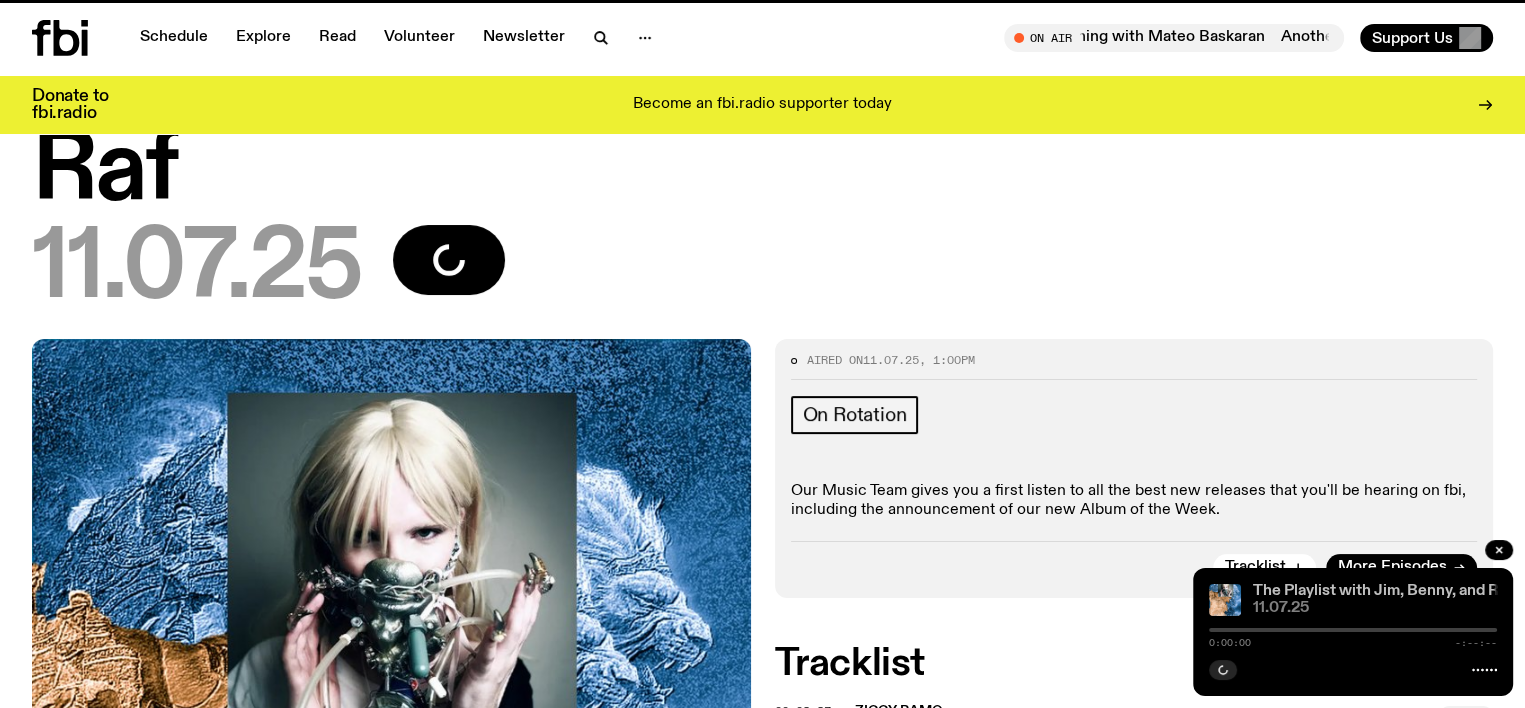 scroll, scrollTop: 0, scrollLeft: 0, axis: both 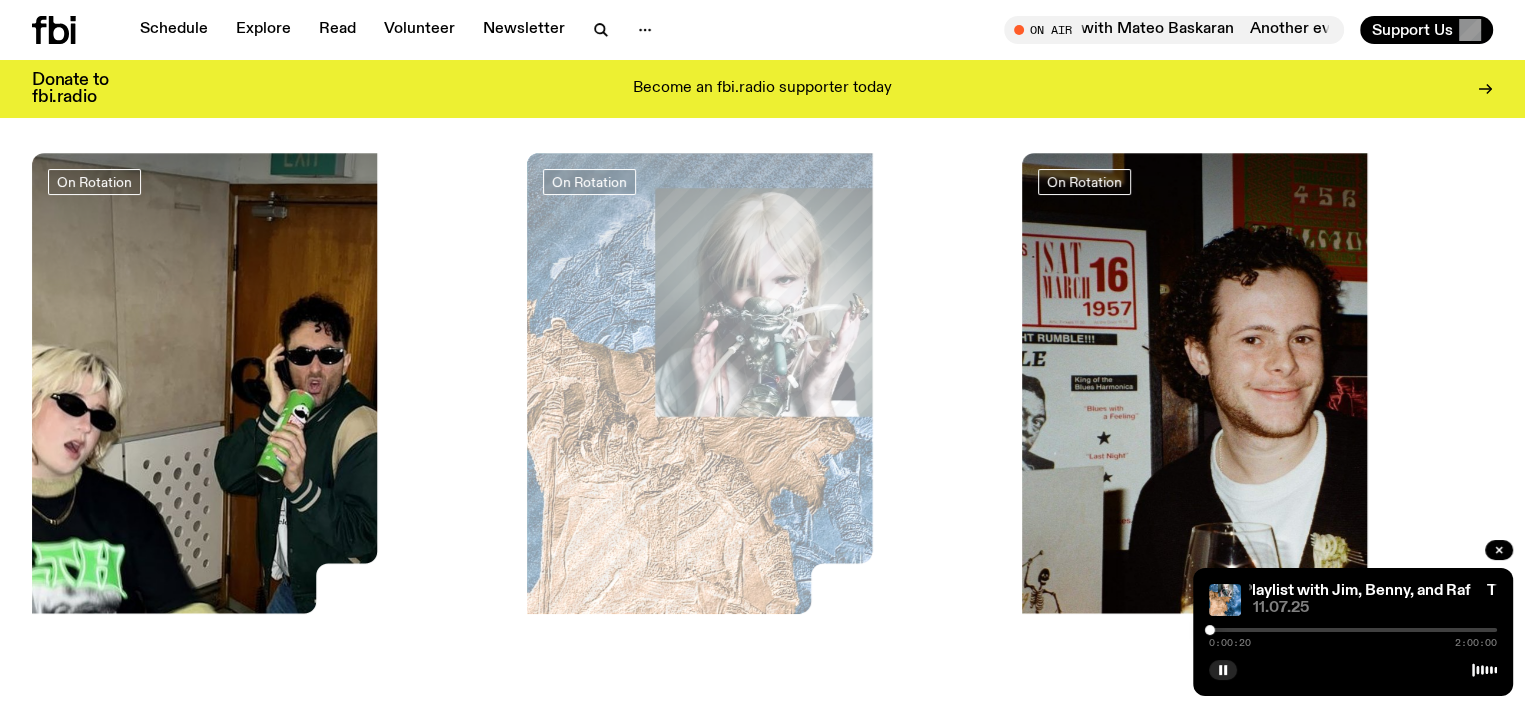 click 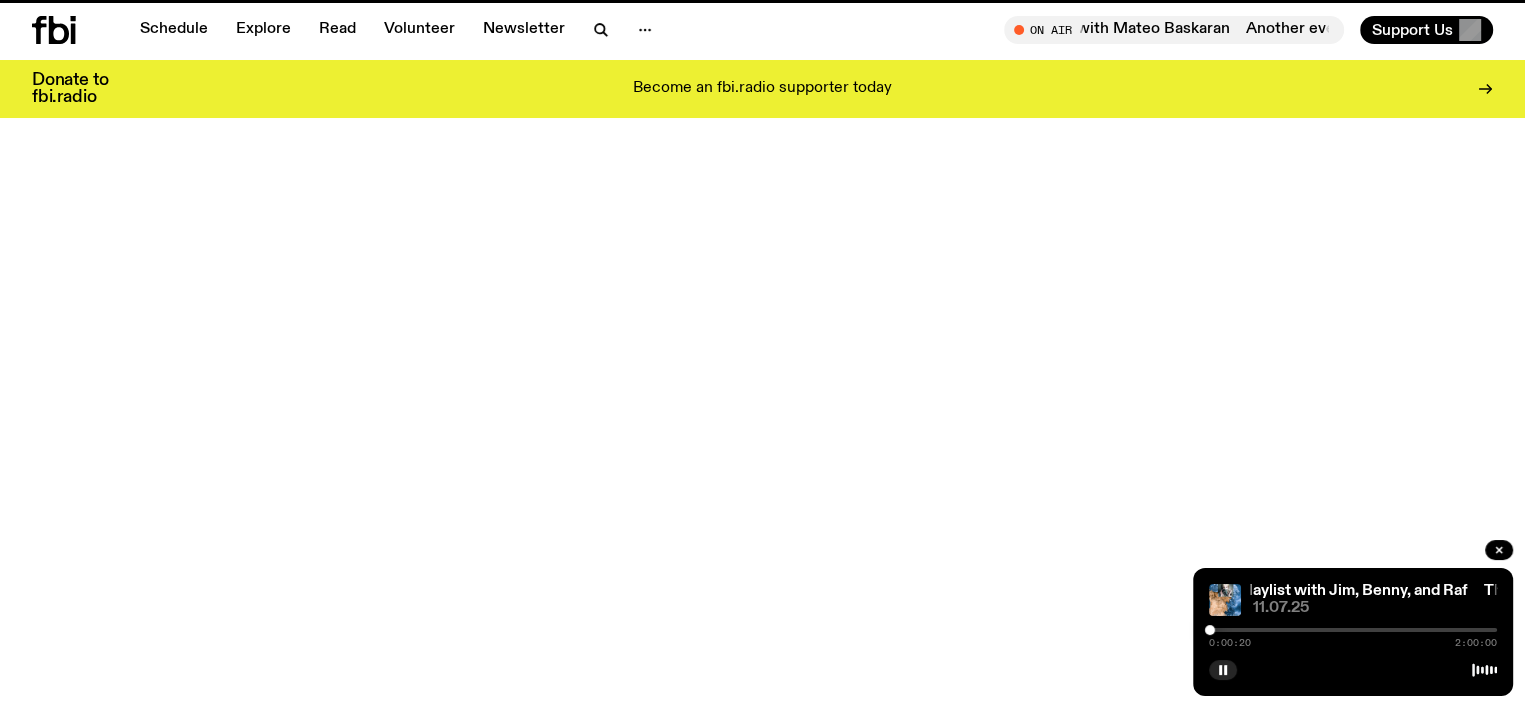 scroll, scrollTop: 0, scrollLeft: 0, axis: both 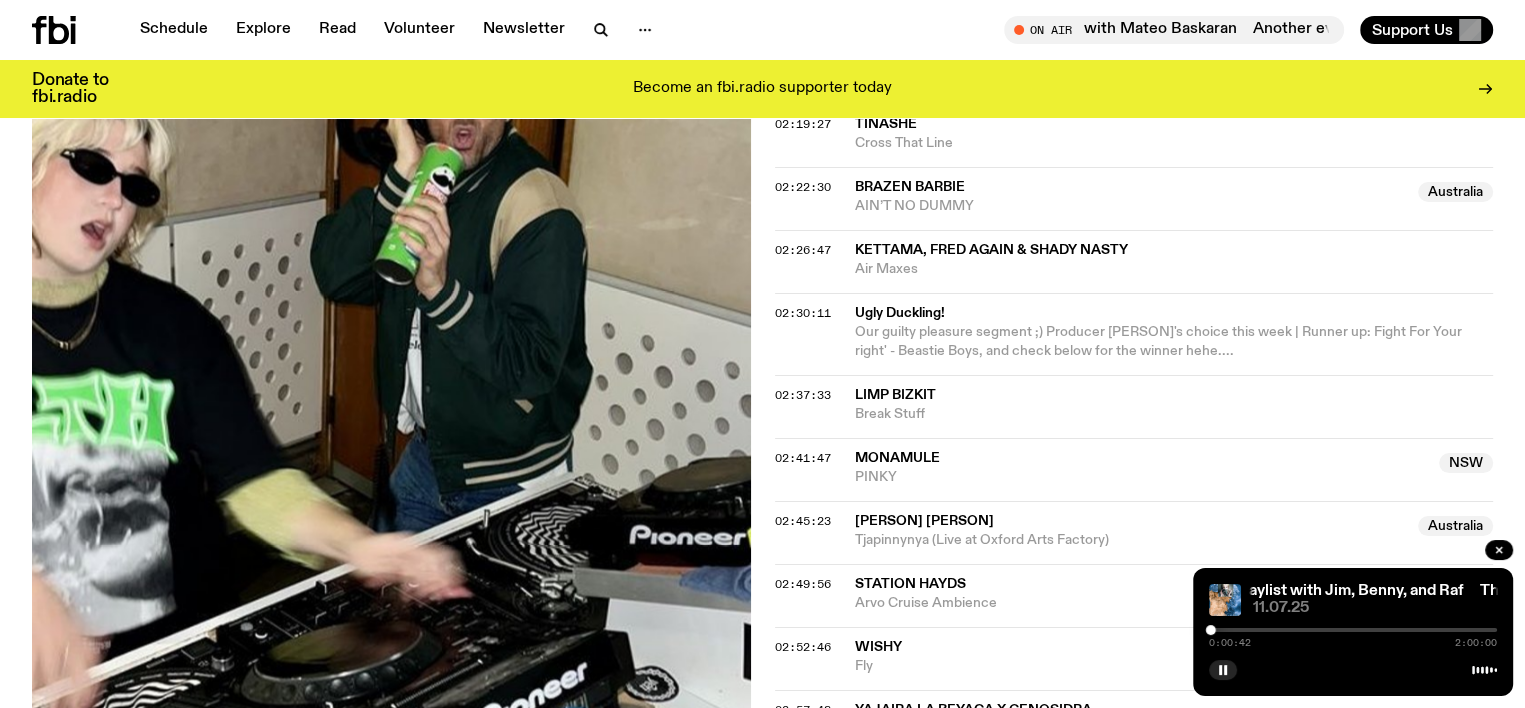 click on "Aired on [DATE], 3:00pm On Rotation Great tunes and great vibes to end the traditional working week! And see ya later [PERSON], producer [PERSON] is out the building with his last show today!! Producer [PERSON] taking over the airwaves solo today! Pray for him!We start with 5 great Sydney gigs for Soundcheck at 3:30, this week featuring a curated selection of events for this years King Street Crawl! [PERSON] brings the culture at 4:30 for Culture Guide! And of course, everybody's favourite time of the week, Ugly Duckling at 5:30. Check out the comprehensive list of previous winners here ! Tracklist More Episodes Tracklist 00:07:06 [PERSON] [PERSON] June Guitar 00:07:13 [PERSON] [PERSON] NSW Needy NSW 00:10:26 [PERSON] [PERSON] Riddim 00:18:09 [PERSON] [PERSON] 00:18:35 [PERSON] & [PERSON] [PERSON] Australia Wanya Nyin Yanmanj Australia 00:23:35 [PERSON] Australia Sylvie S Goes to Hawaii Australia 00:28:25 [PERSON] and the Birds Should've known better (choices) 00:31:06 Soundcheck! 00:35:36 [PERSON] NSW JORTS! NSW 00:35:41 [PERSON] 34" 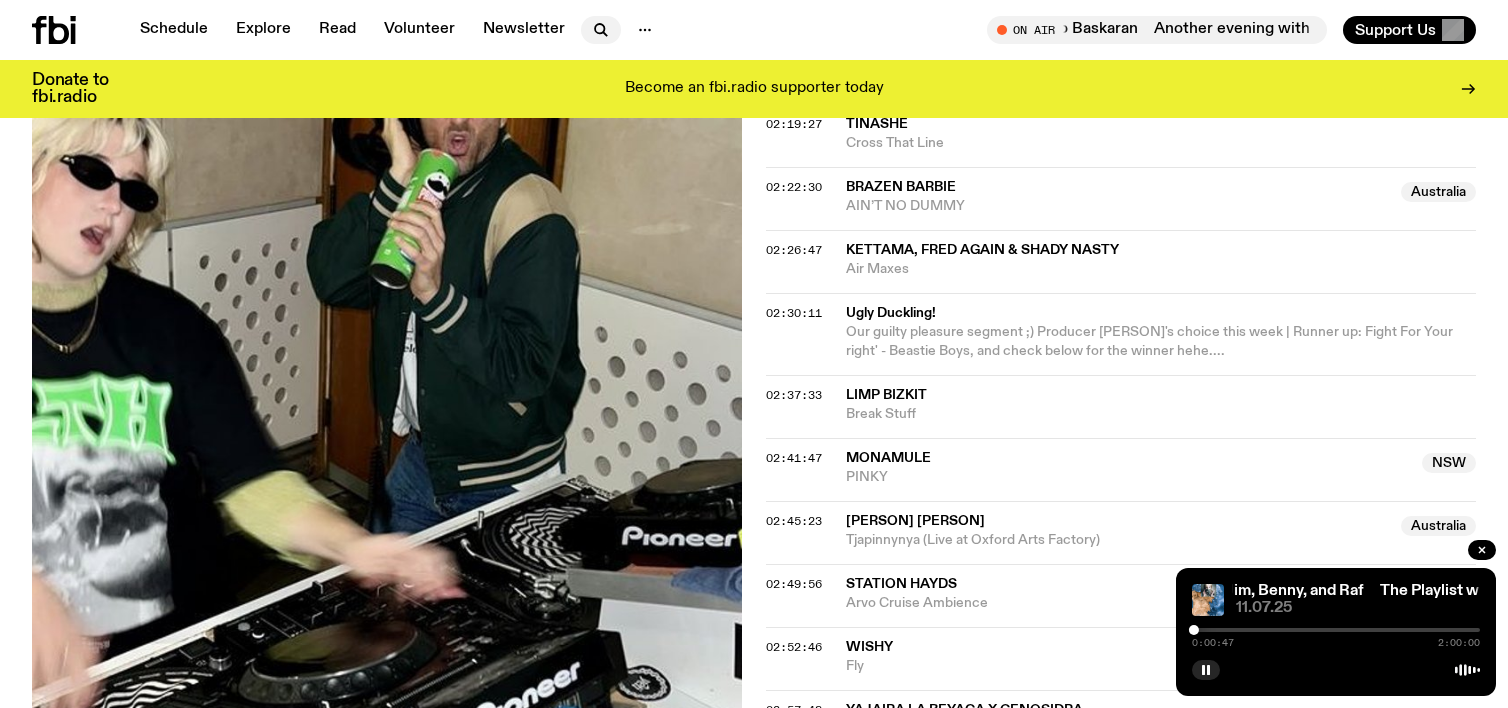 click 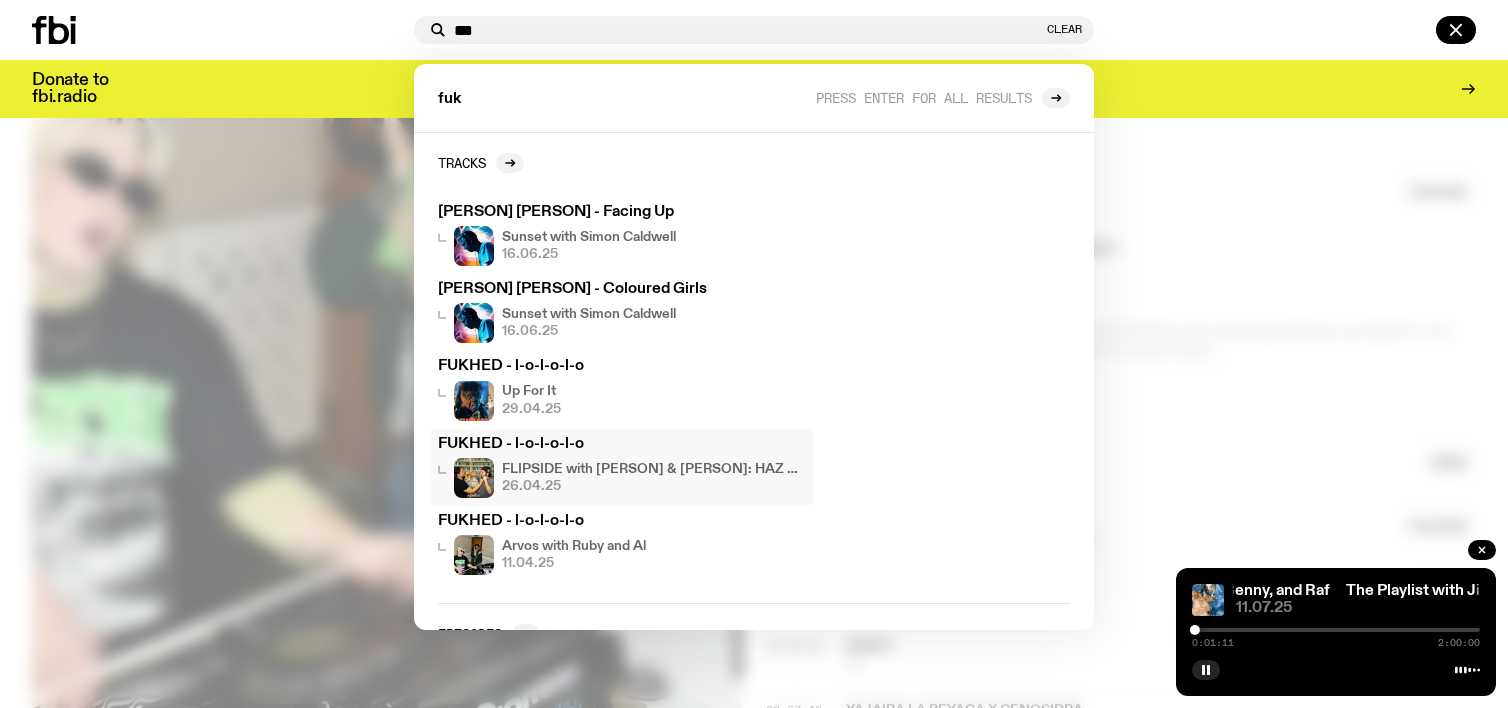 type on "***" 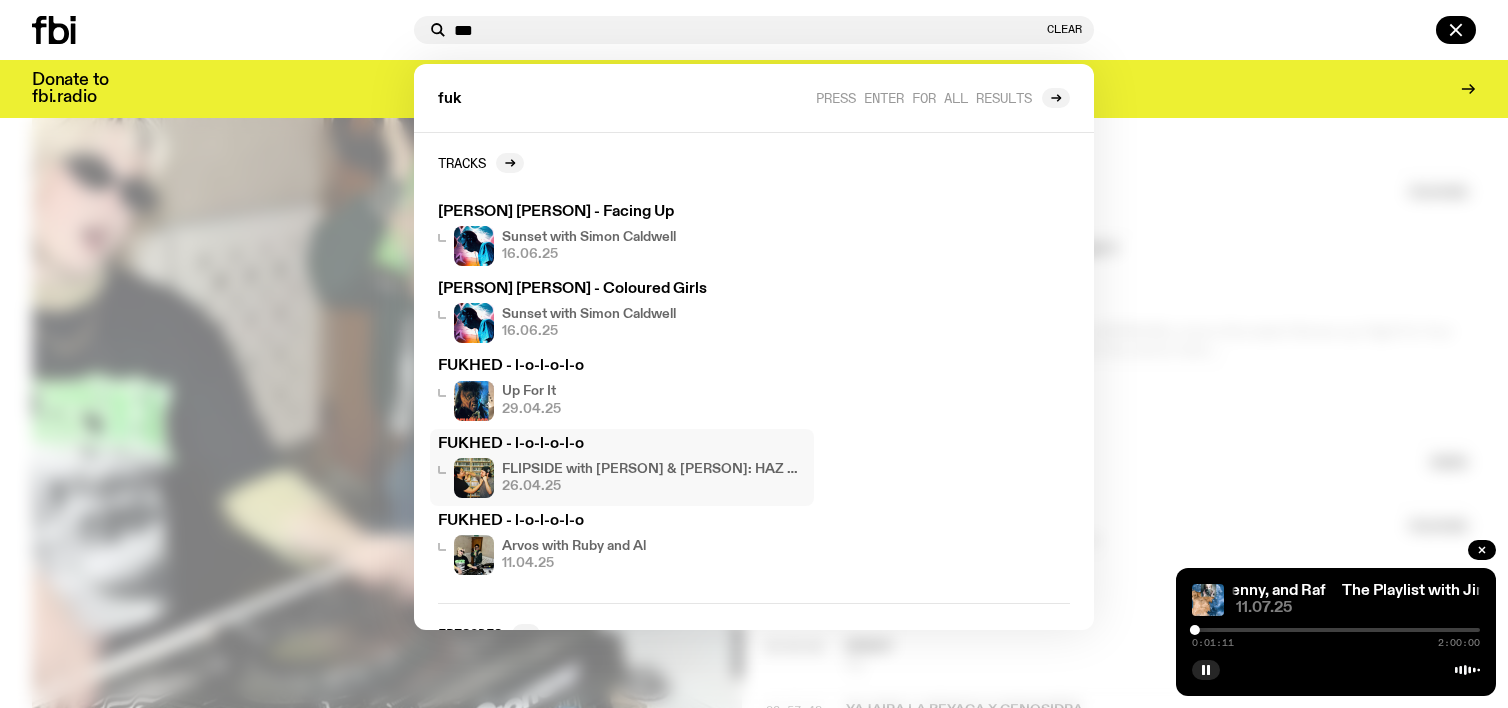 click on "FLIPSIDE with [PERSON] & [PERSON]: HAZ EDITION ★" at bounding box center (654, 469) 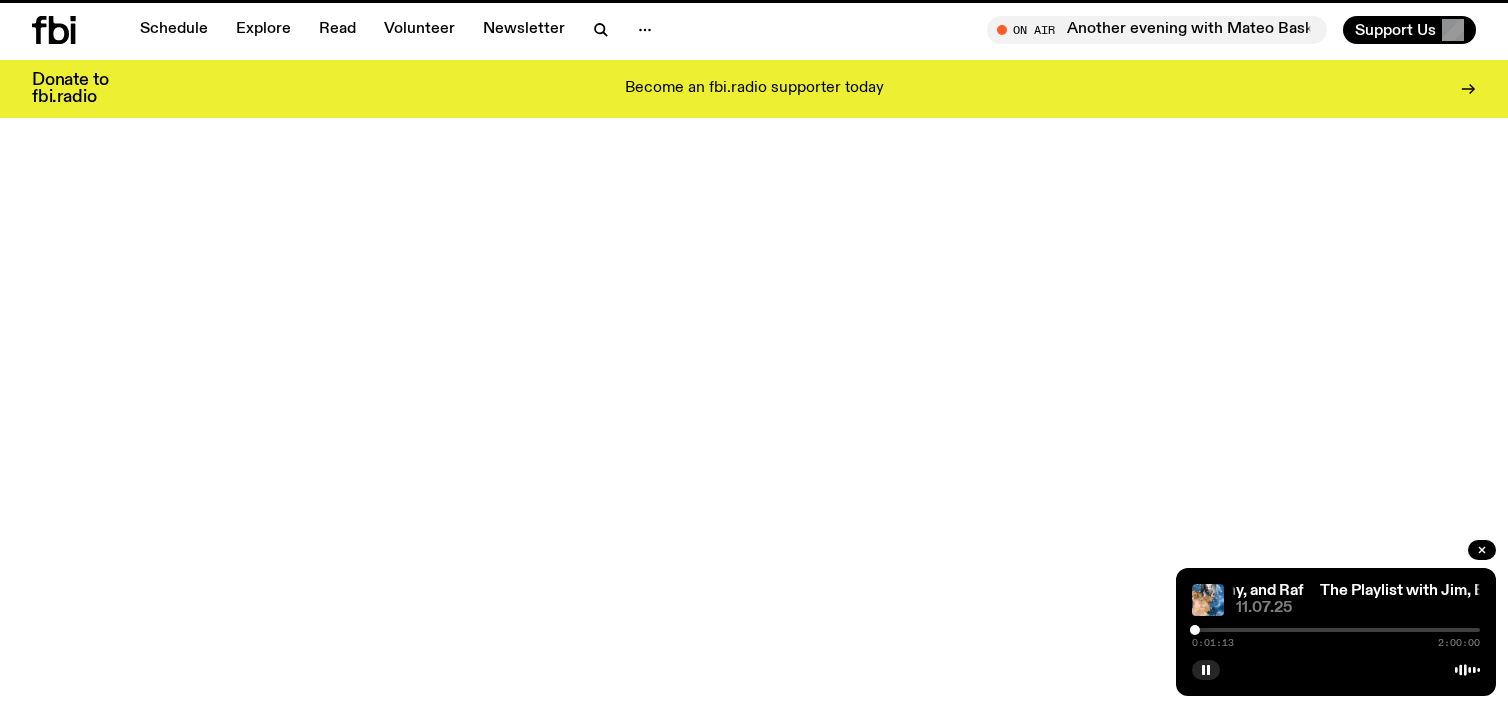 scroll, scrollTop: 0, scrollLeft: 0, axis: both 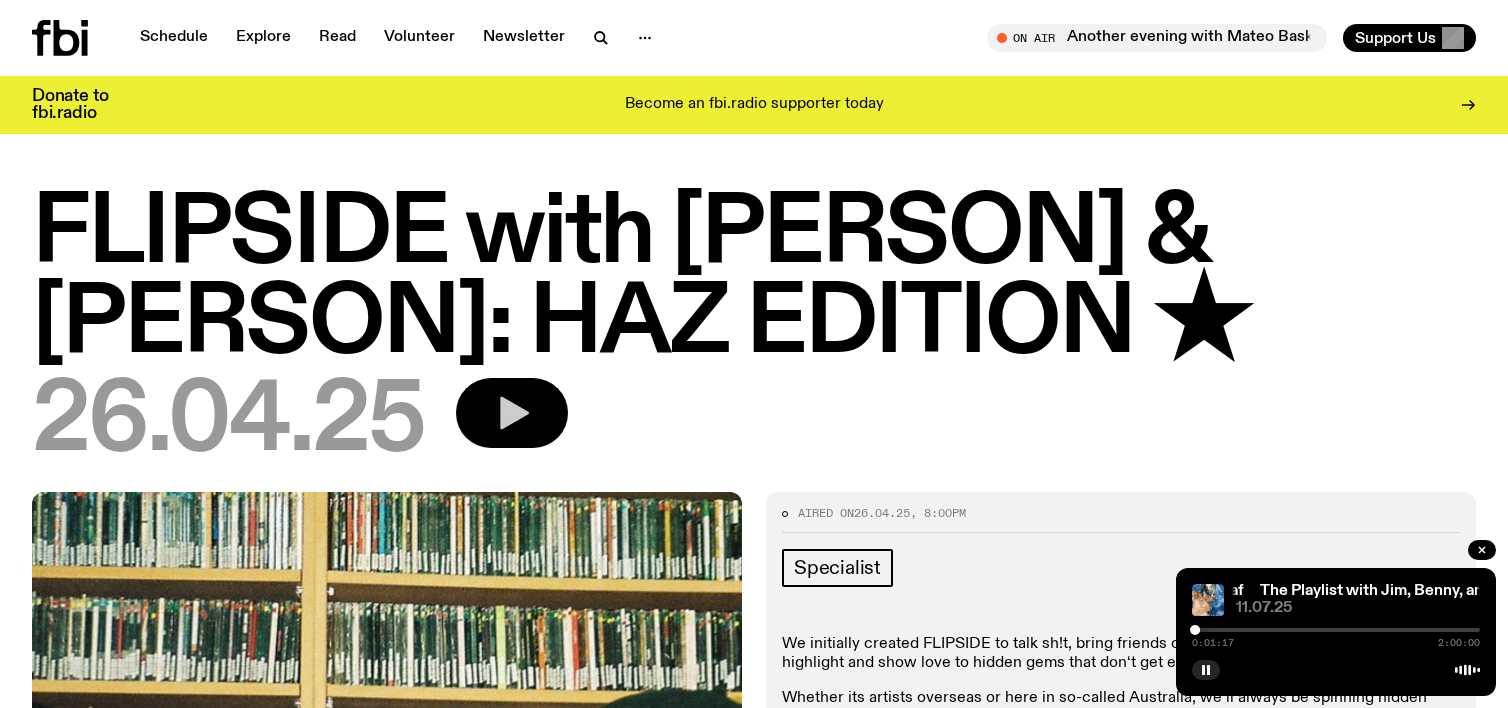 click 